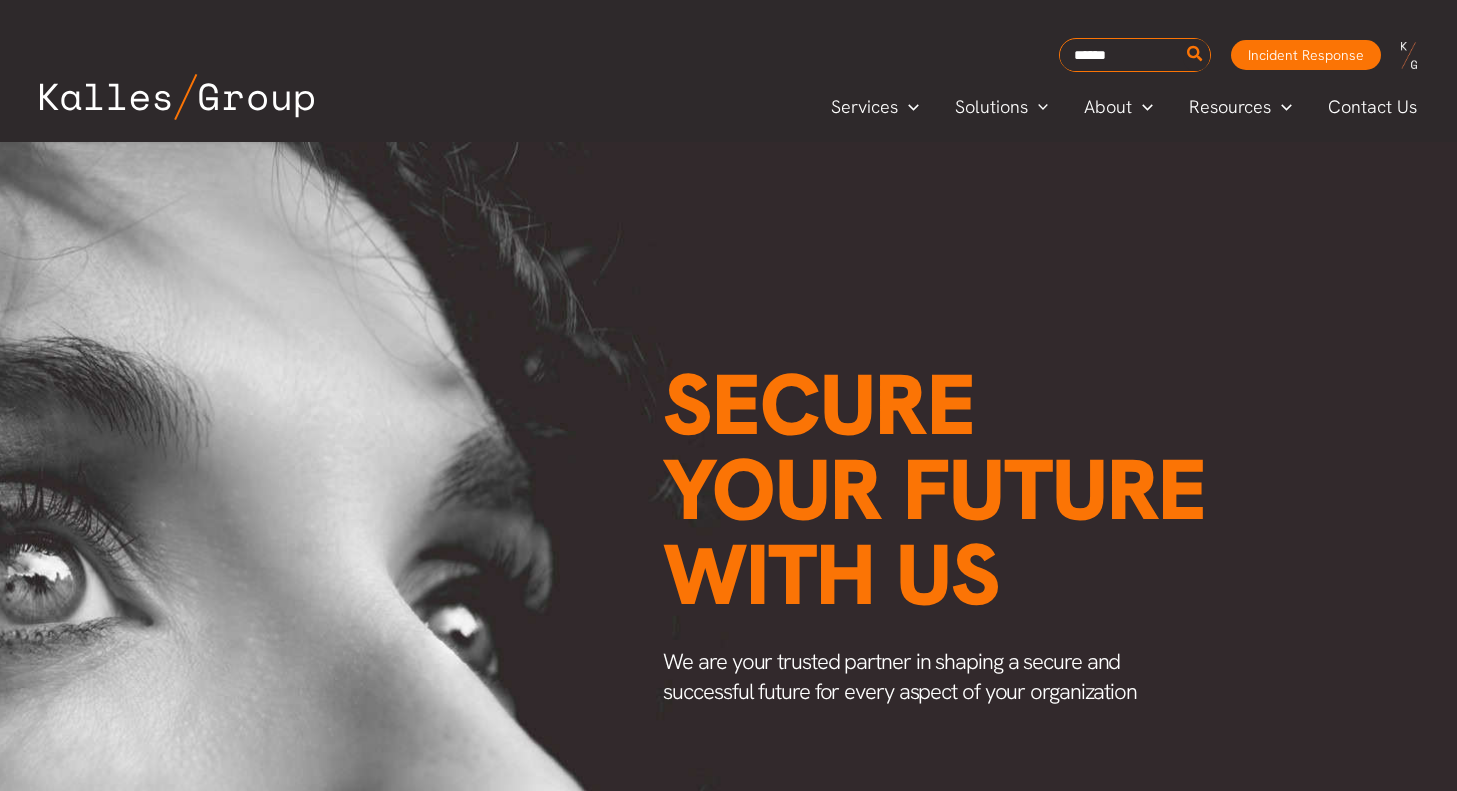 scroll, scrollTop: 0, scrollLeft: 0, axis: both 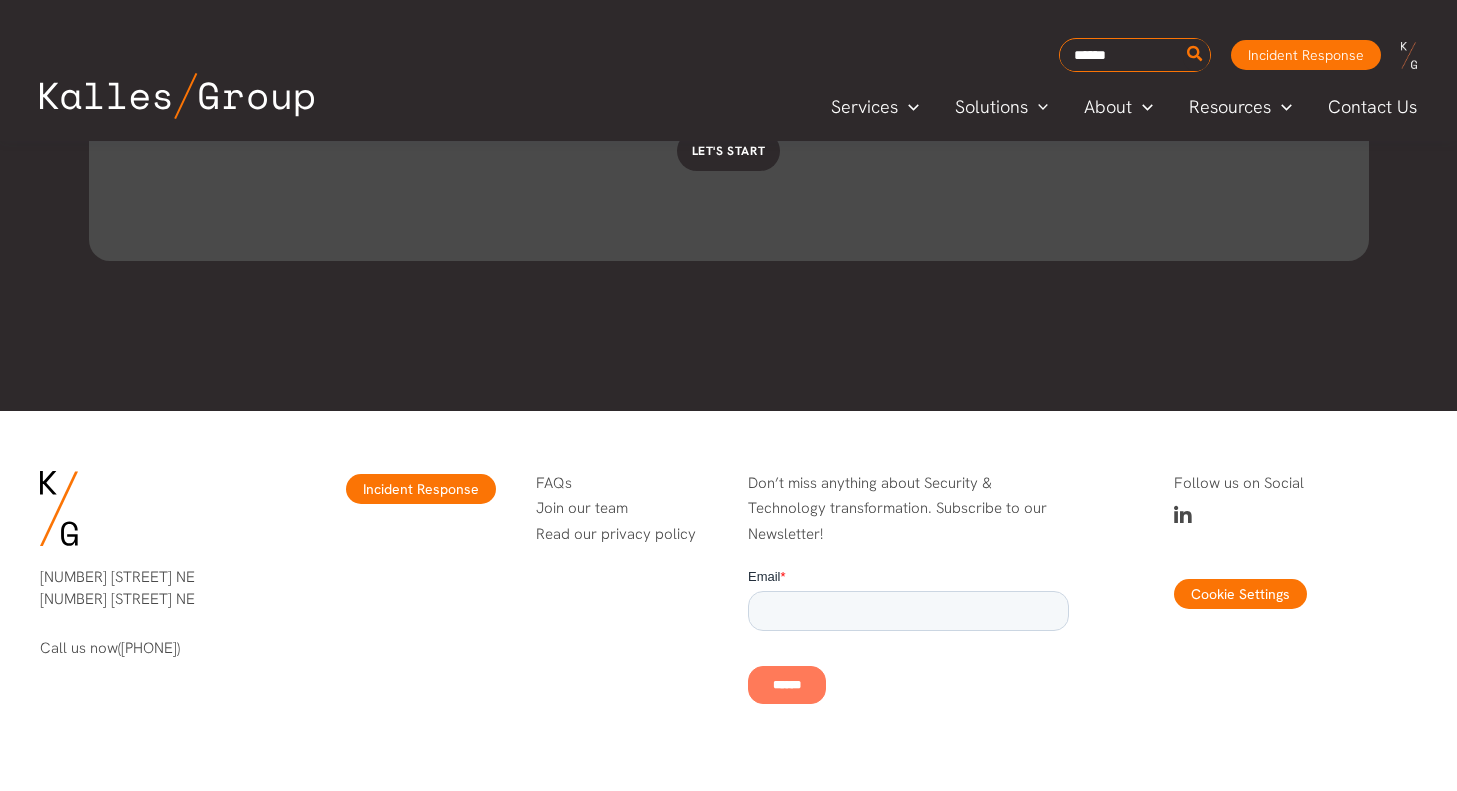 click at bounding box center [1183, 516] 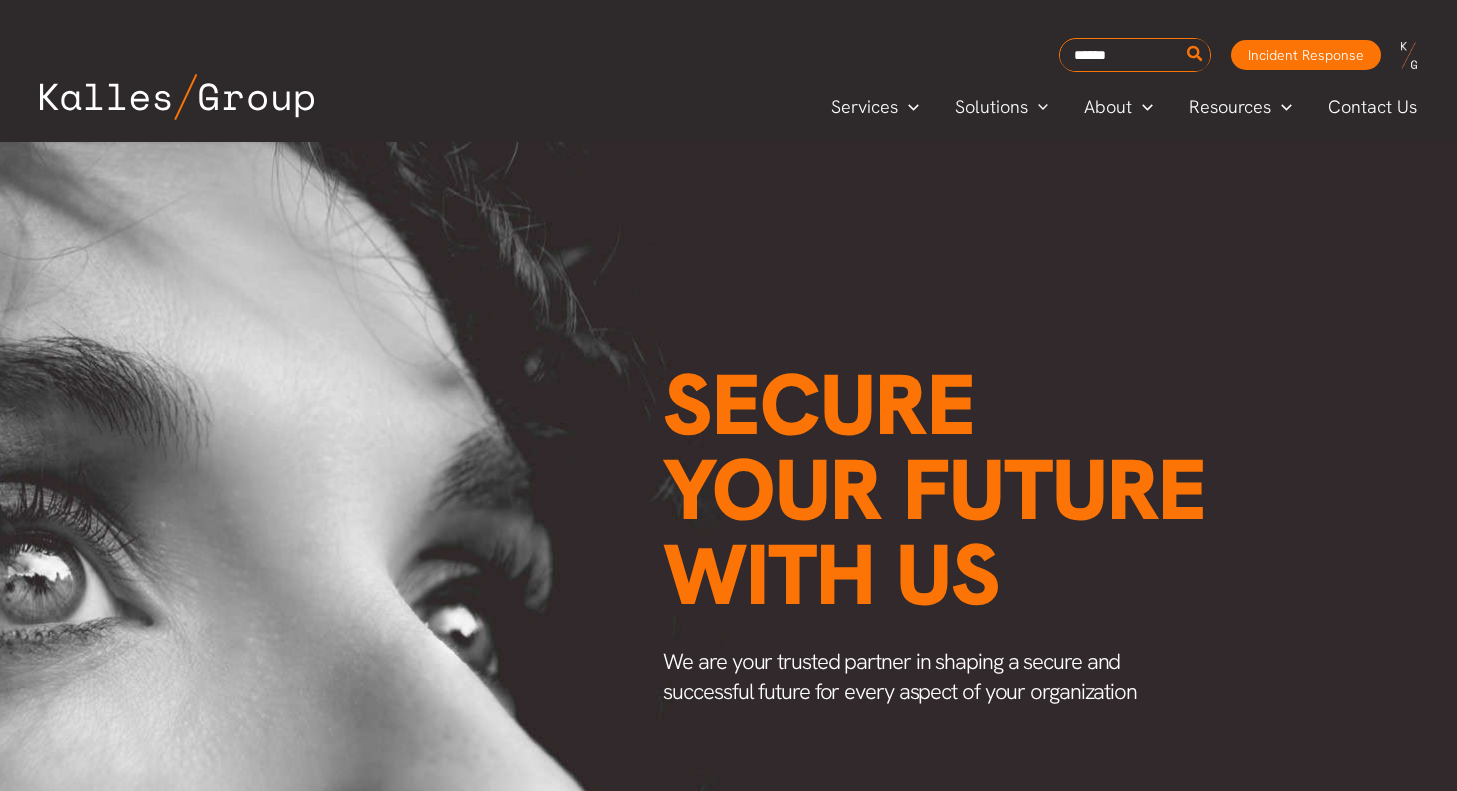 scroll, scrollTop: 0, scrollLeft: 0, axis: both 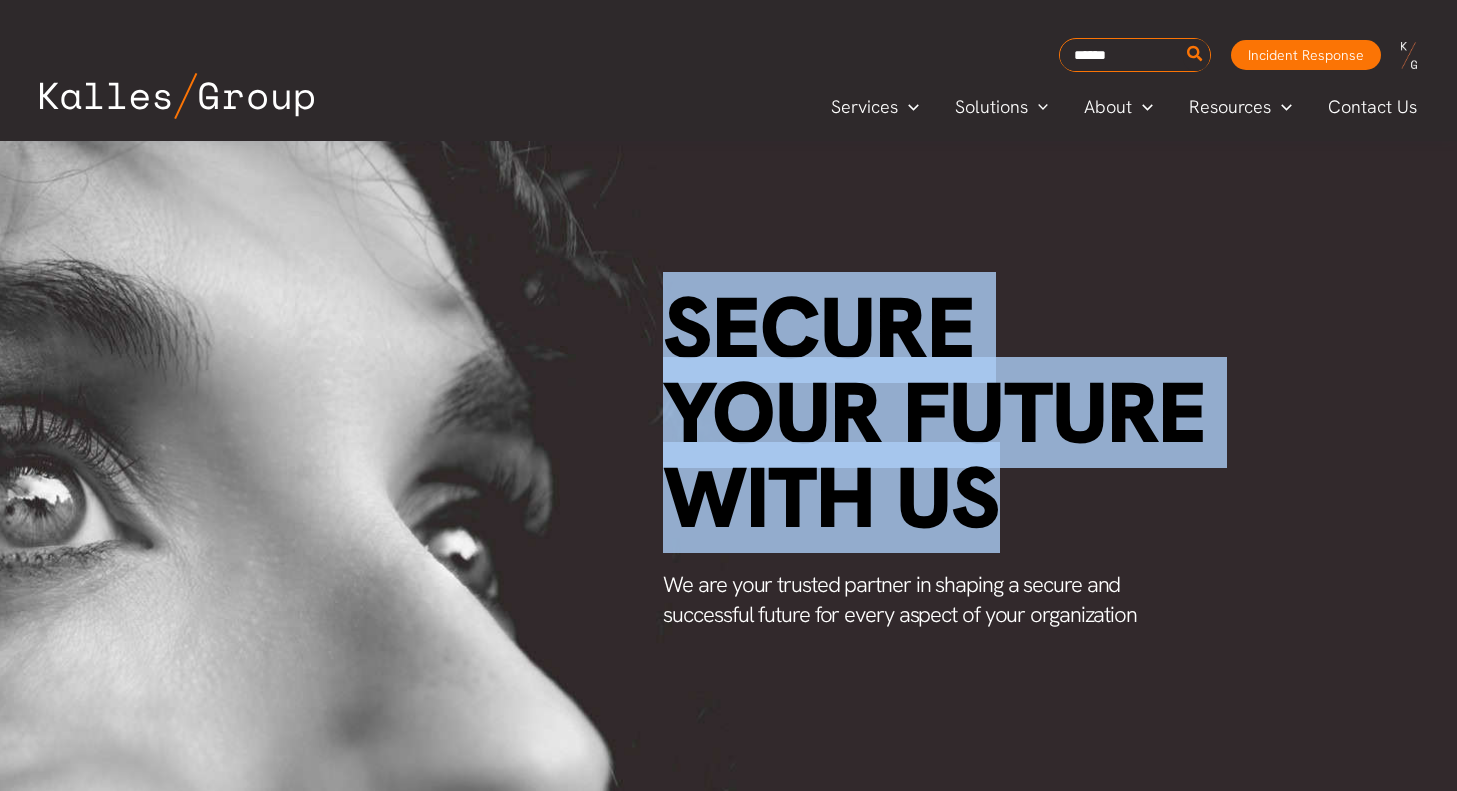 drag, startPoint x: 686, startPoint y: 324, endPoint x: 987, endPoint y: 492, distance: 344.71002 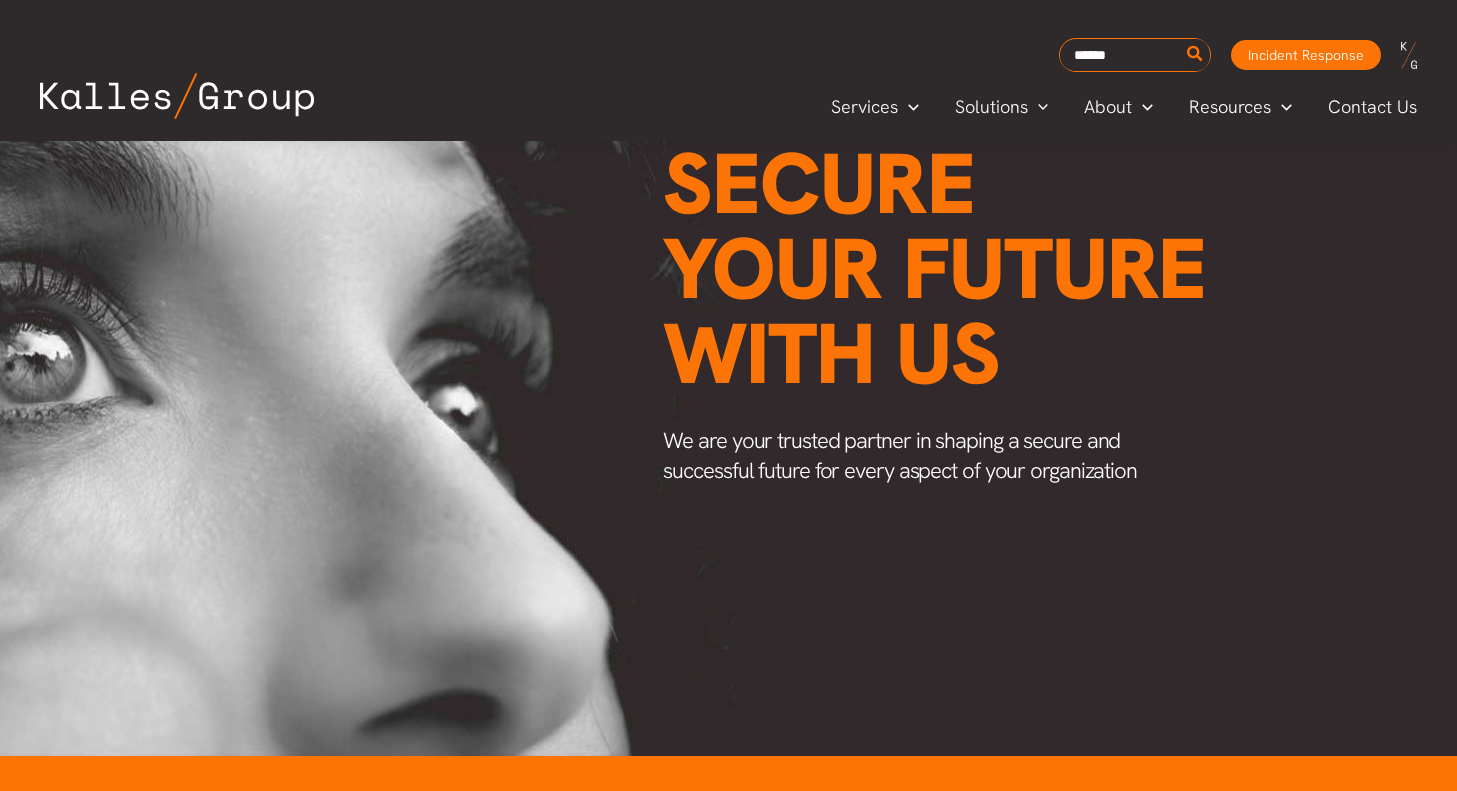 scroll, scrollTop: 263, scrollLeft: 0, axis: vertical 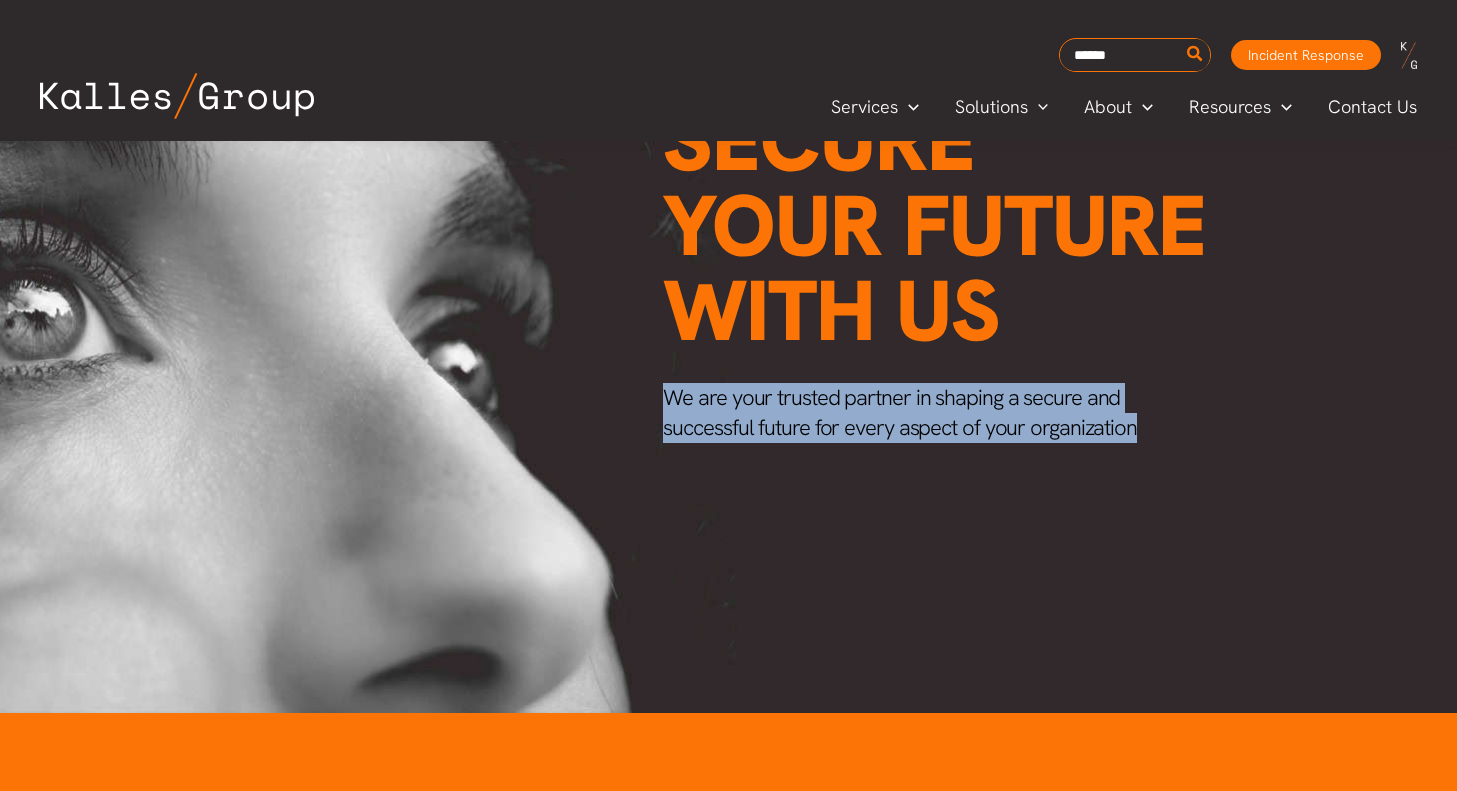 drag, startPoint x: 667, startPoint y: 396, endPoint x: 1134, endPoint y: 432, distance: 468.38553 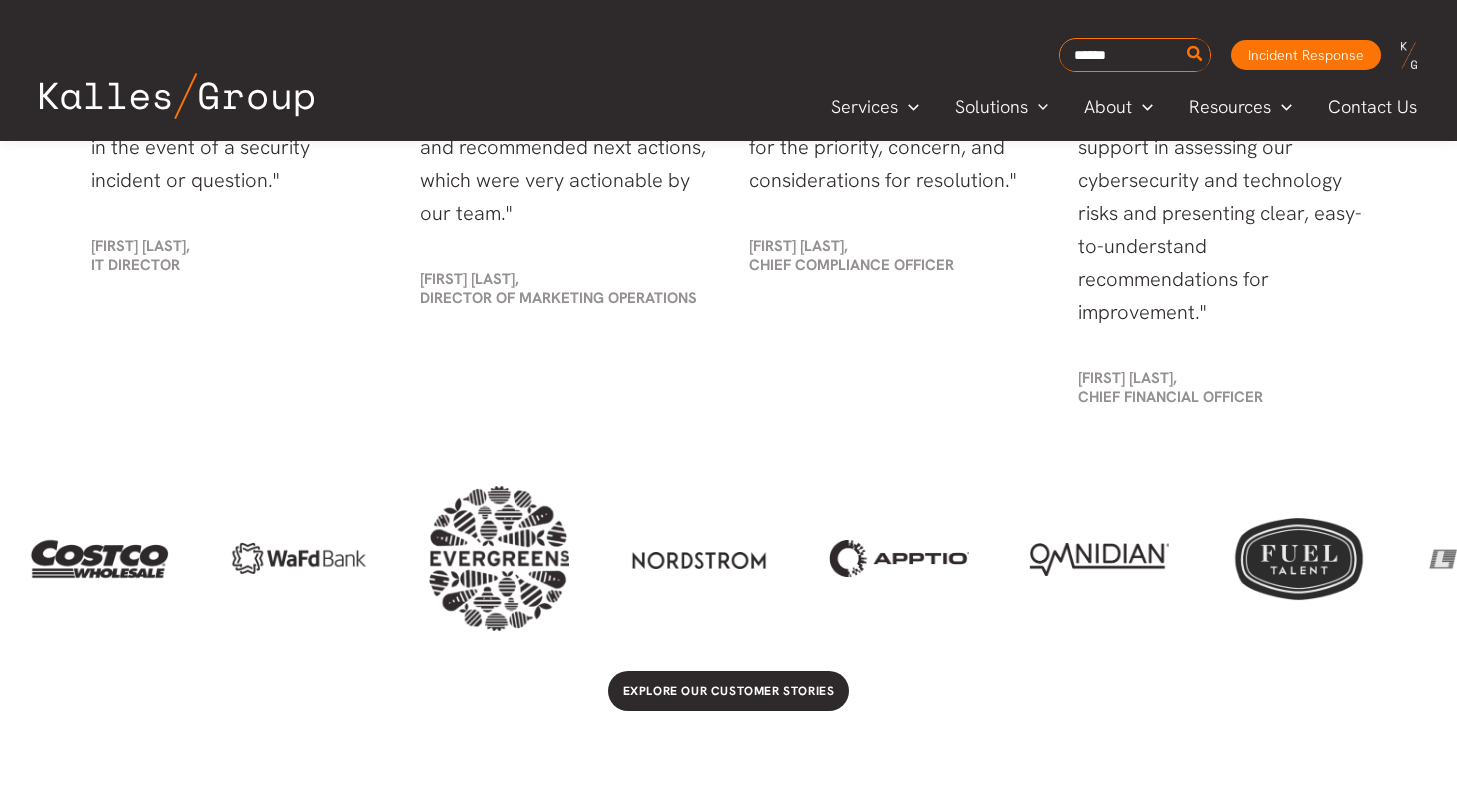 scroll, scrollTop: 3776, scrollLeft: 0, axis: vertical 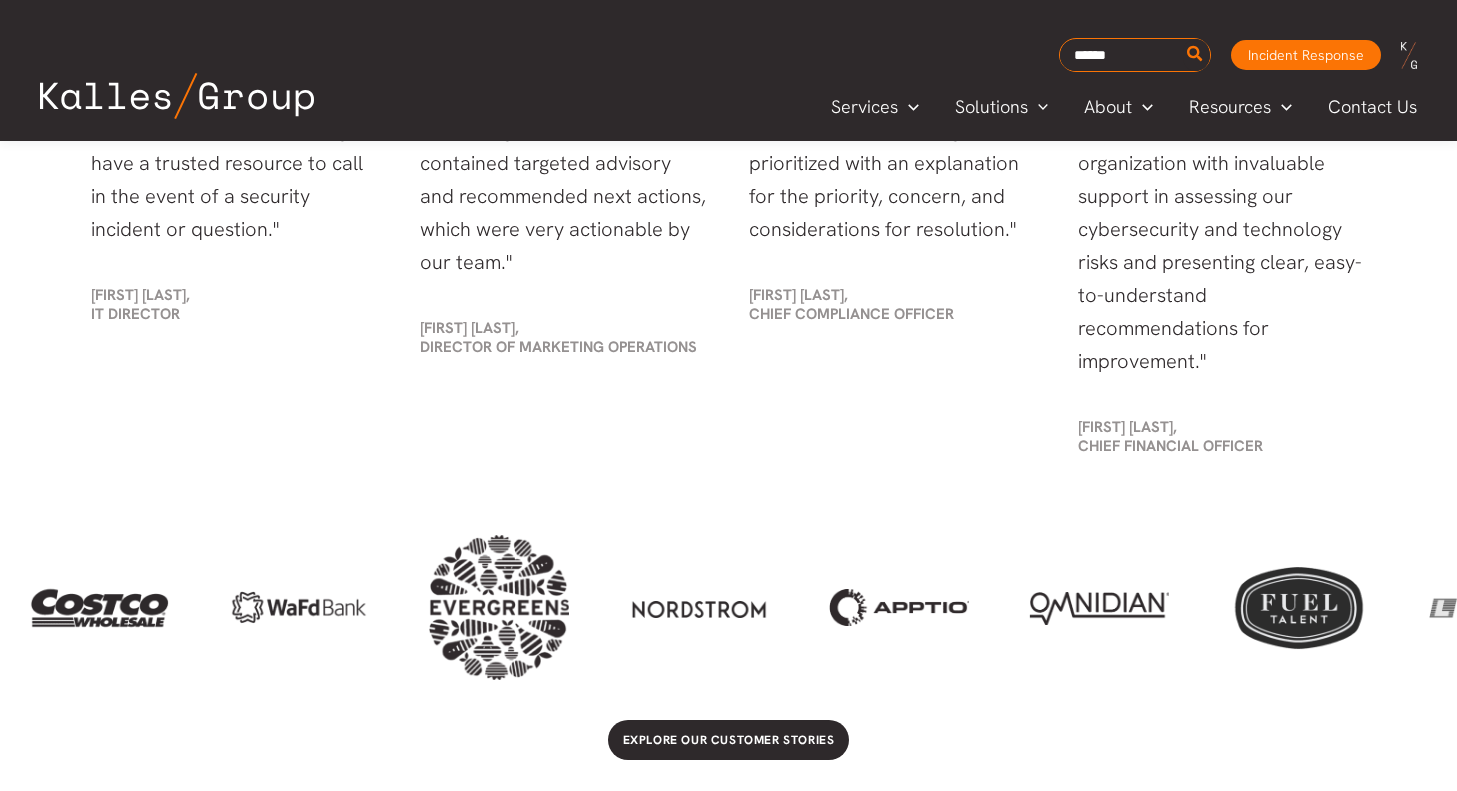 click at bounding box center (177, 96) 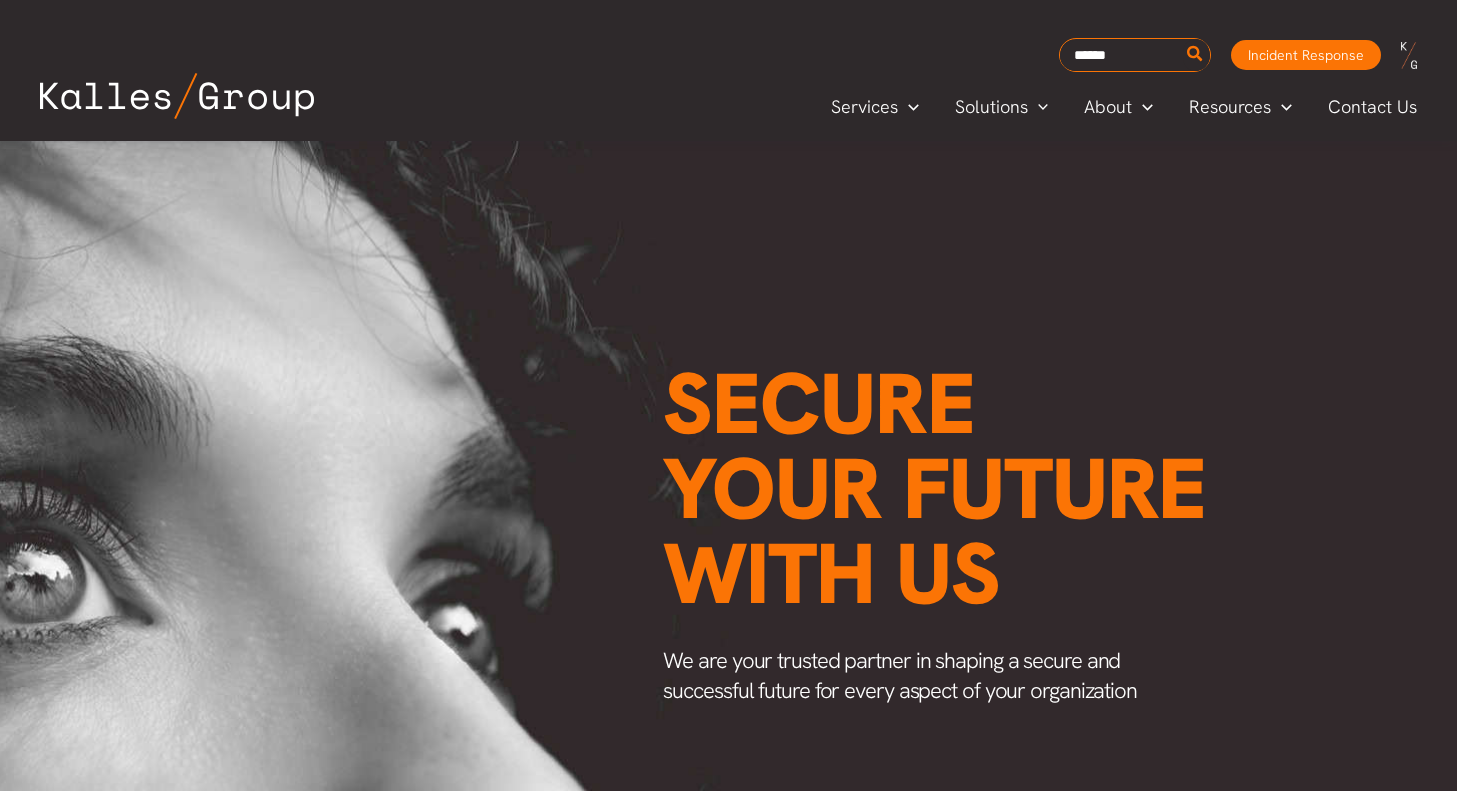 scroll, scrollTop: 316, scrollLeft: 0, axis: vertical 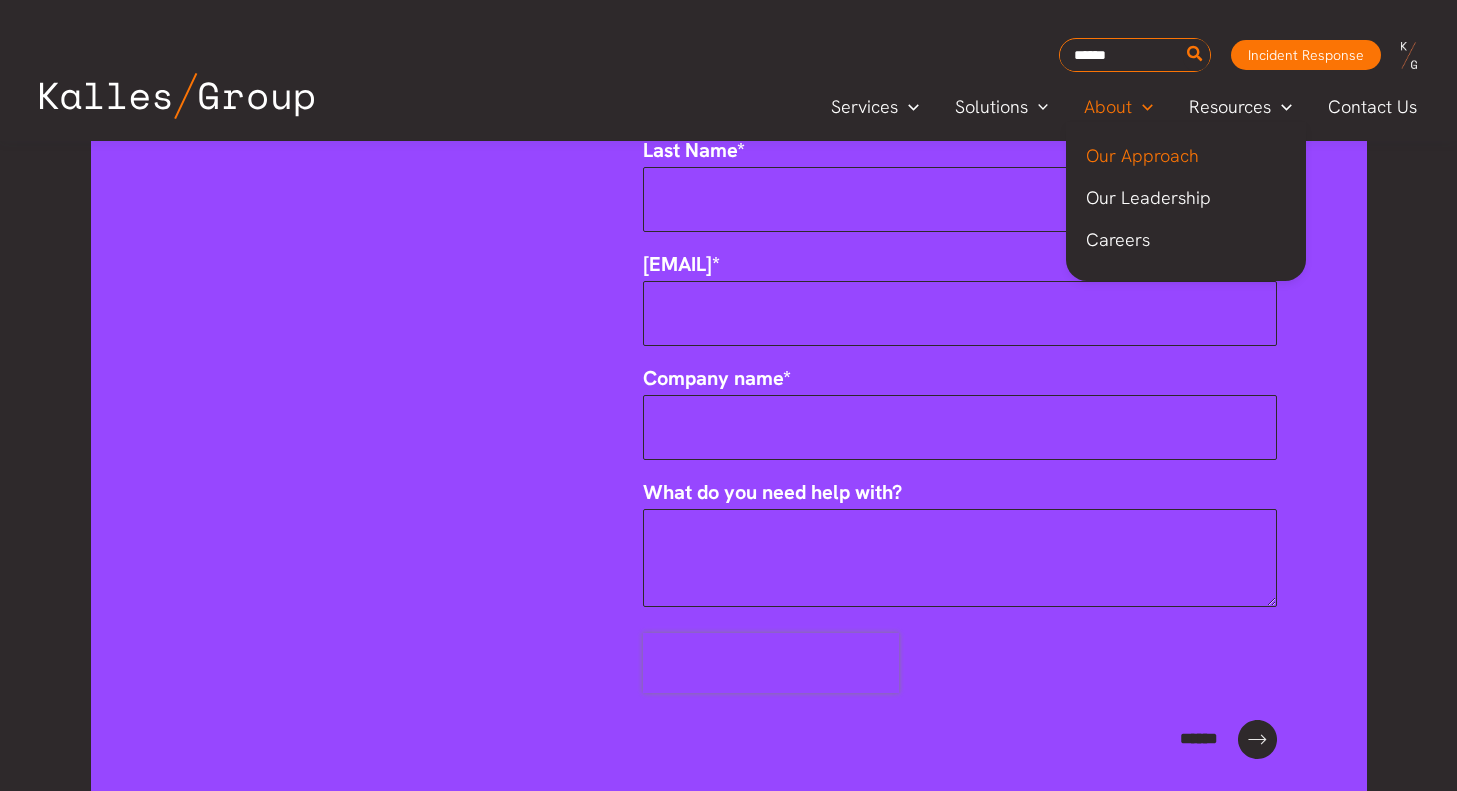 click on "Our Approach" at bounding box center (1142, 155) 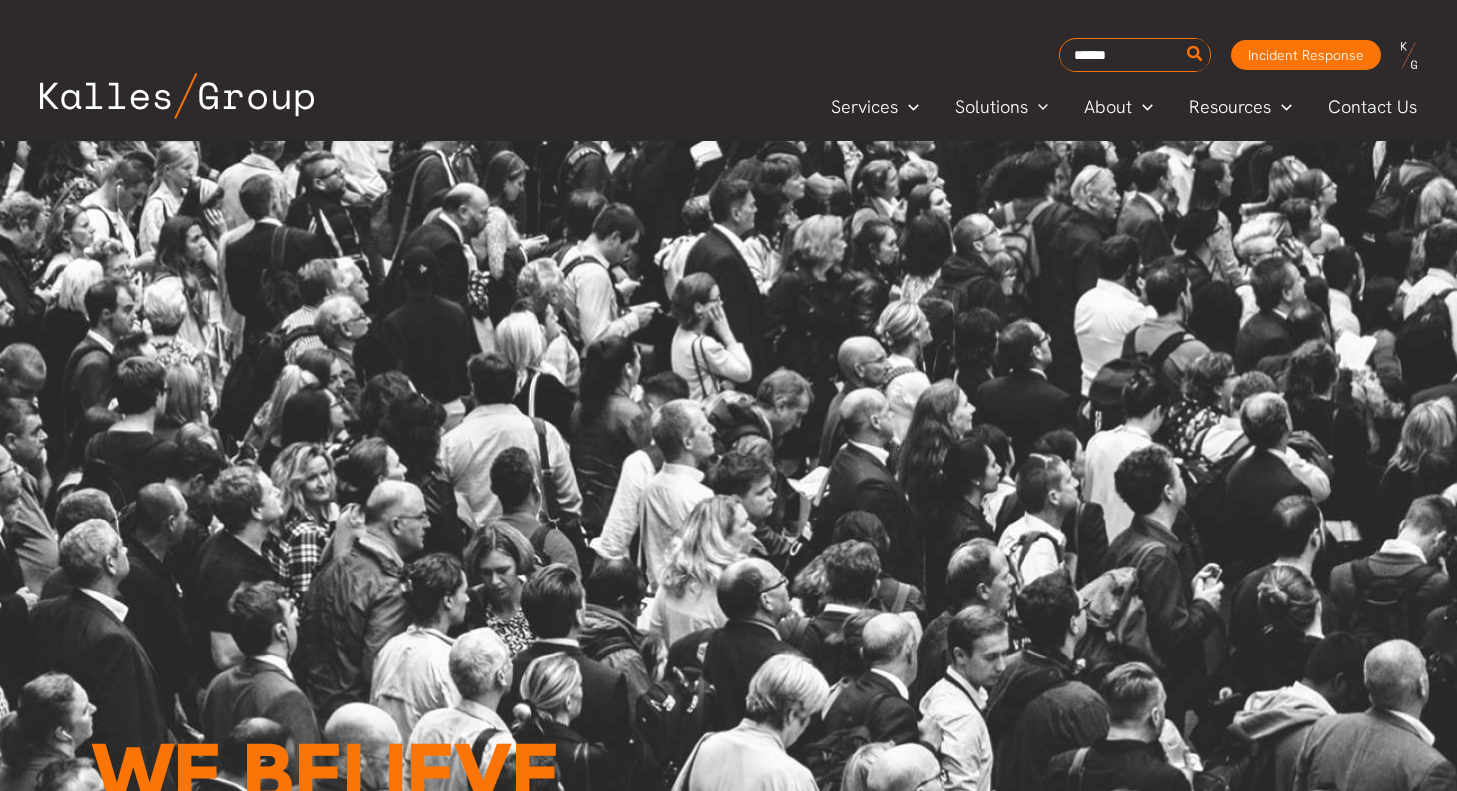 scroll, scrollTop: 2416, scrollLeft: 0, axis: vertical 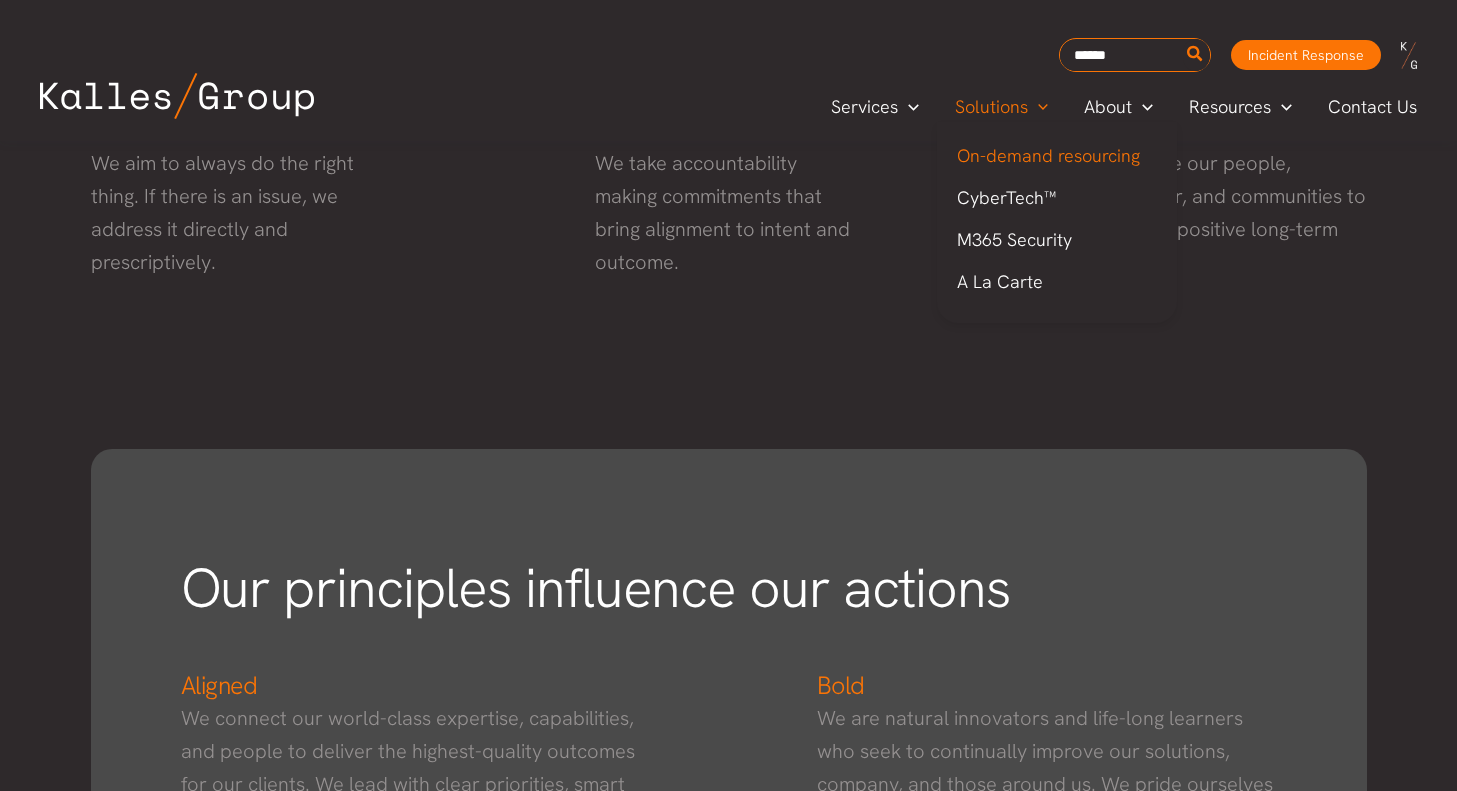 click on "On-demand resourcing" at bounding box center [1048, 155] 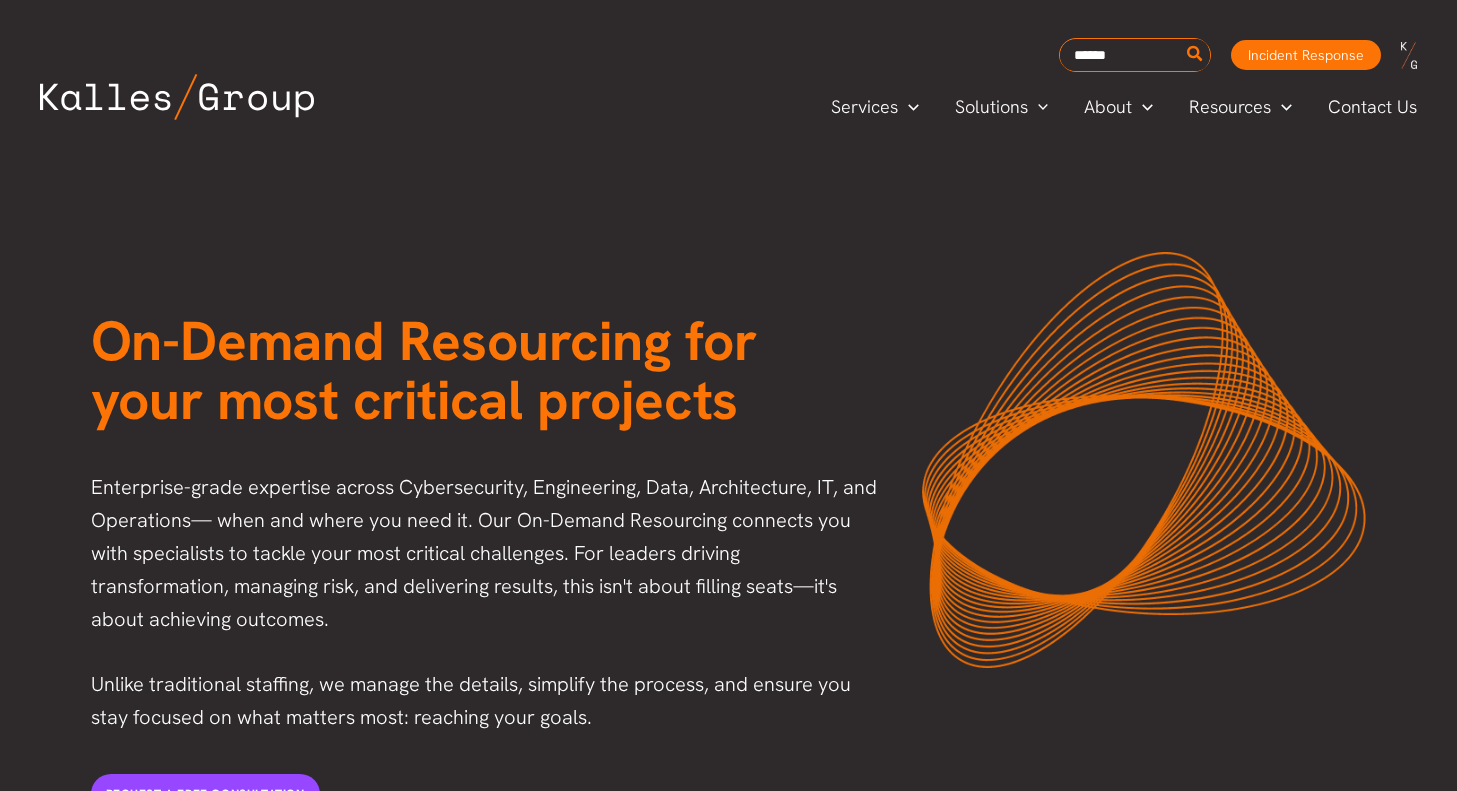scroll, scrollTop: 0, scrollLeft: 0, axis: both 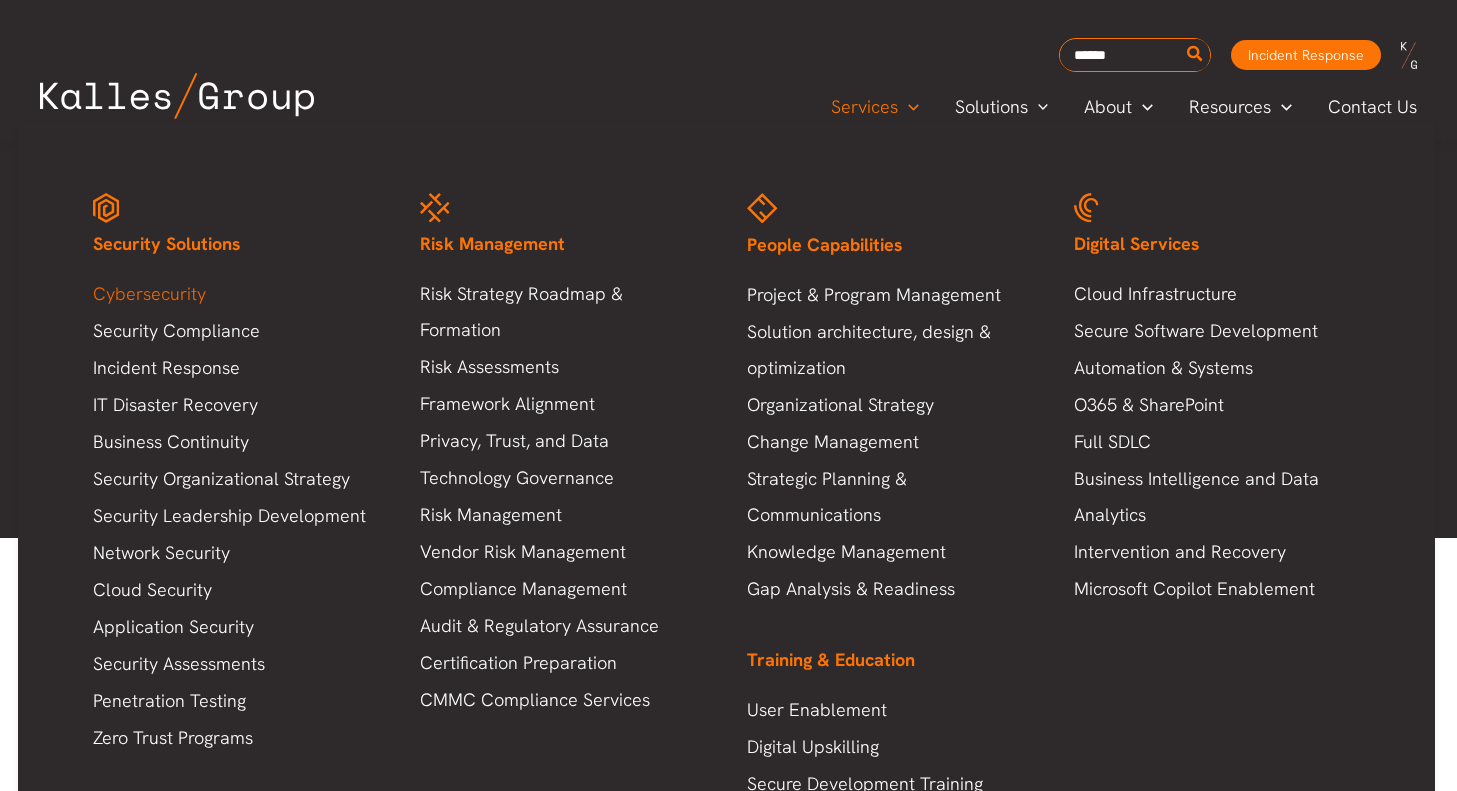 click on "Cybersecurity" at bounding box center [236, 294] 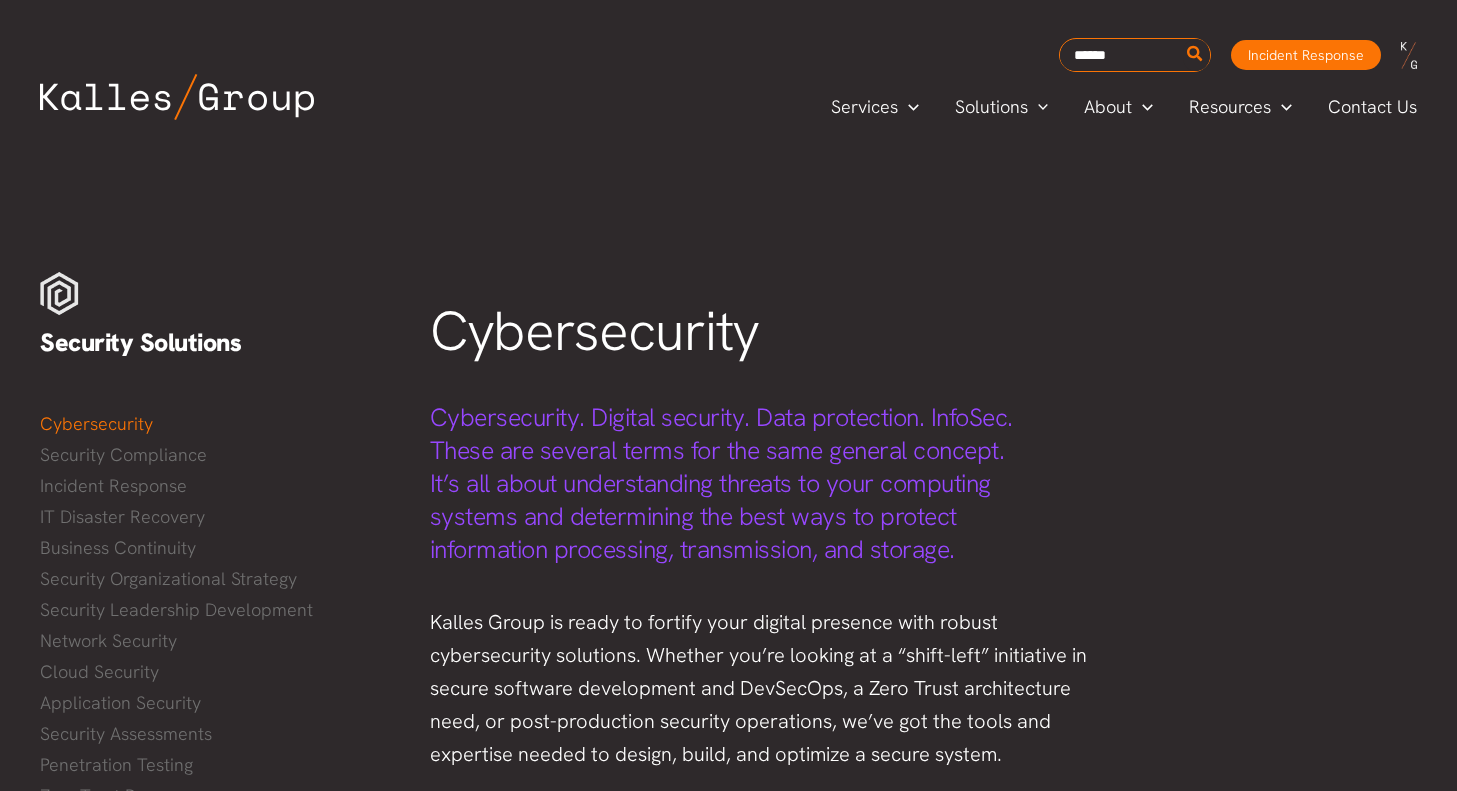 scroll, scrollTop: 0, scrollLeft: 0, axis: both 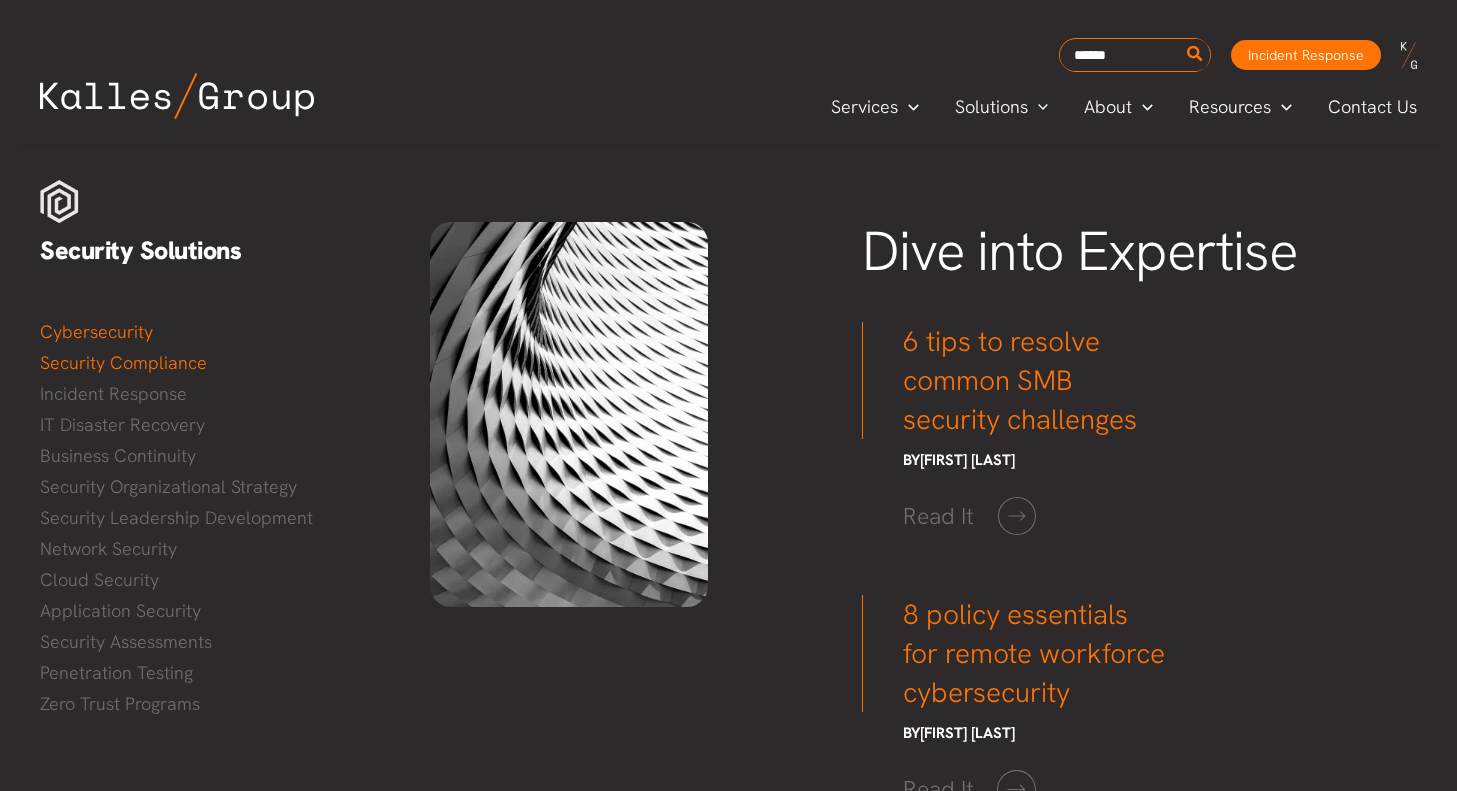 click on "Security Compliance" at bounding box center [215, 363] 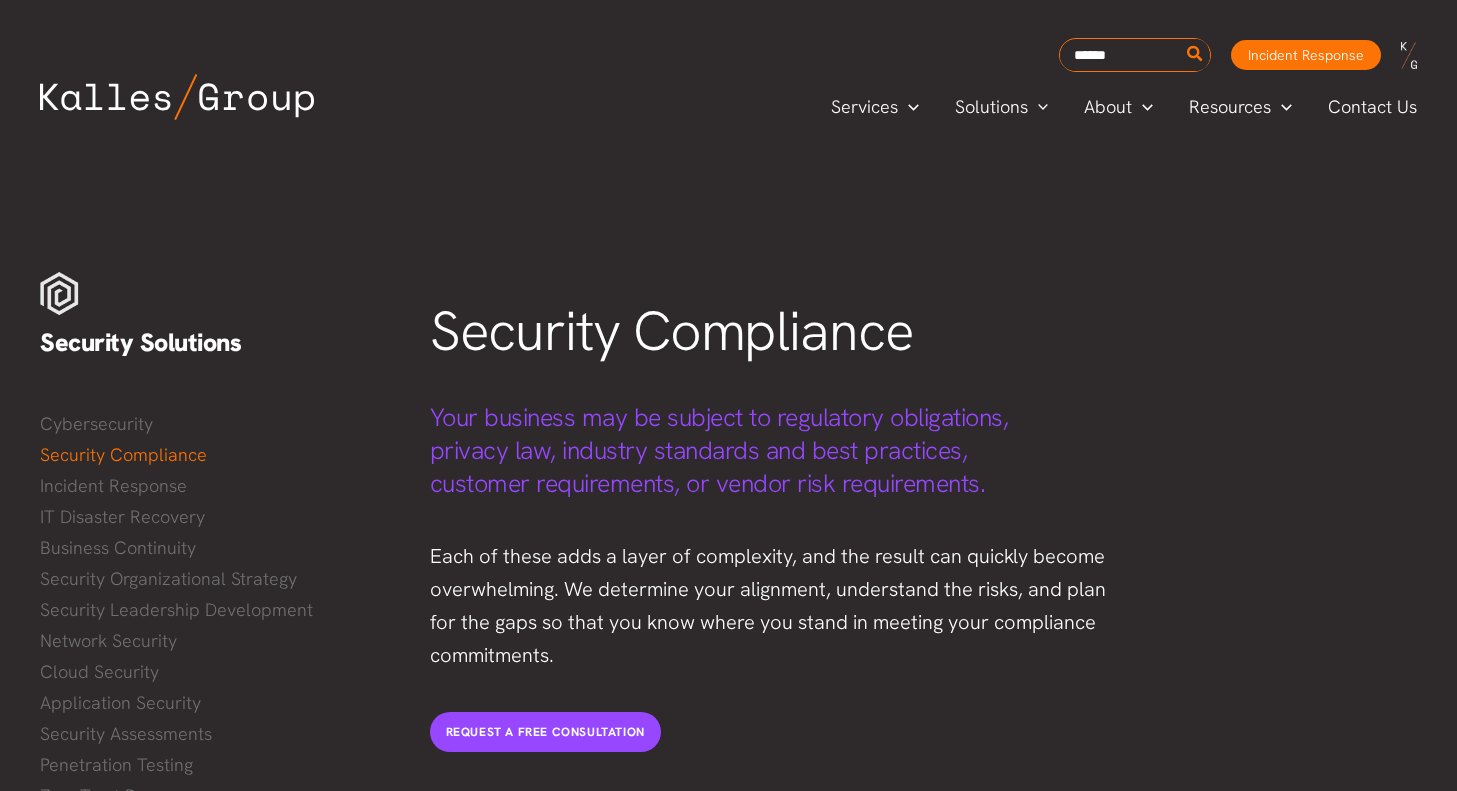 scroll, scrollTop: 0, scrollLeft: 0, axis: both 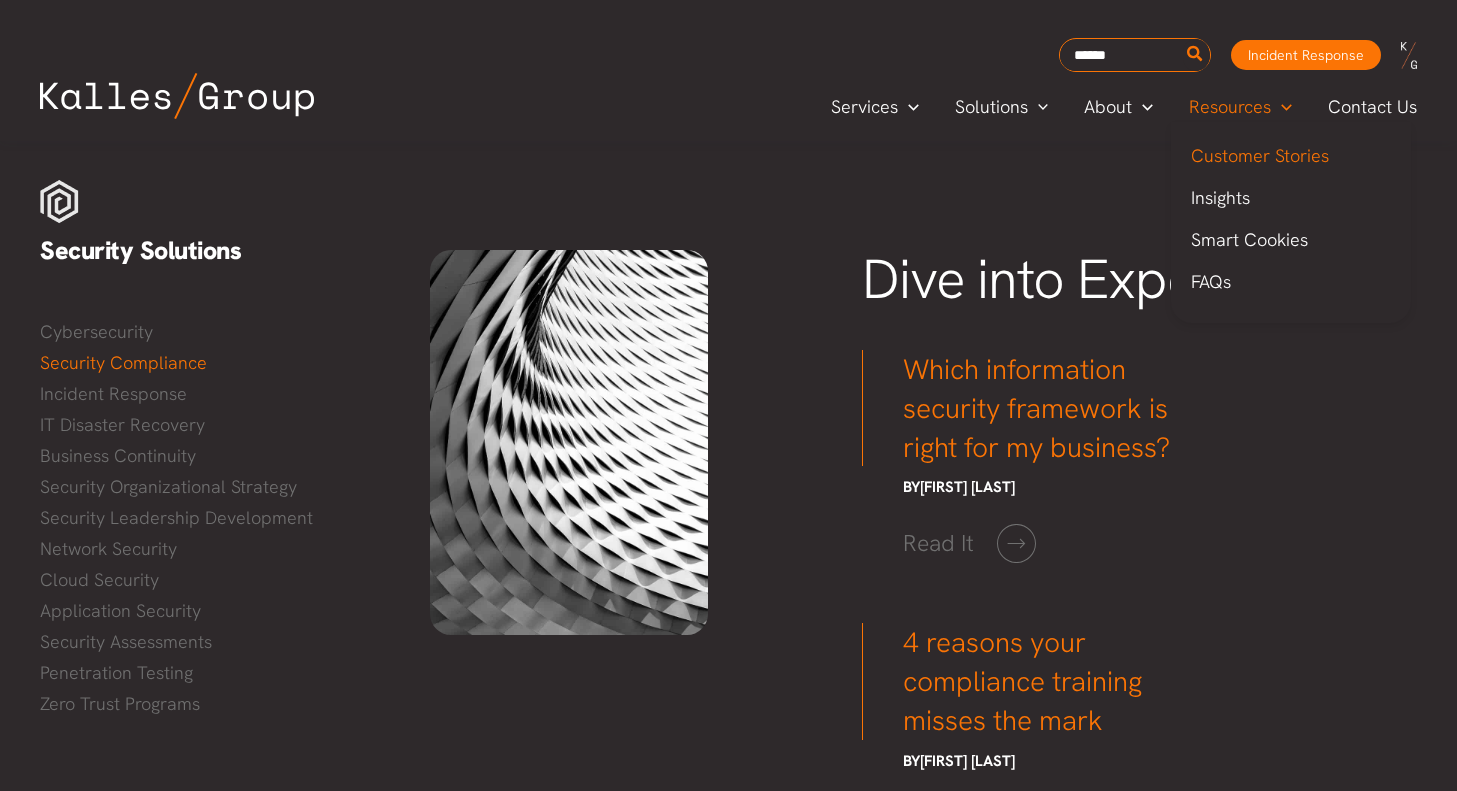 click on "Customer Stories" at bounding box center [1260, 155] 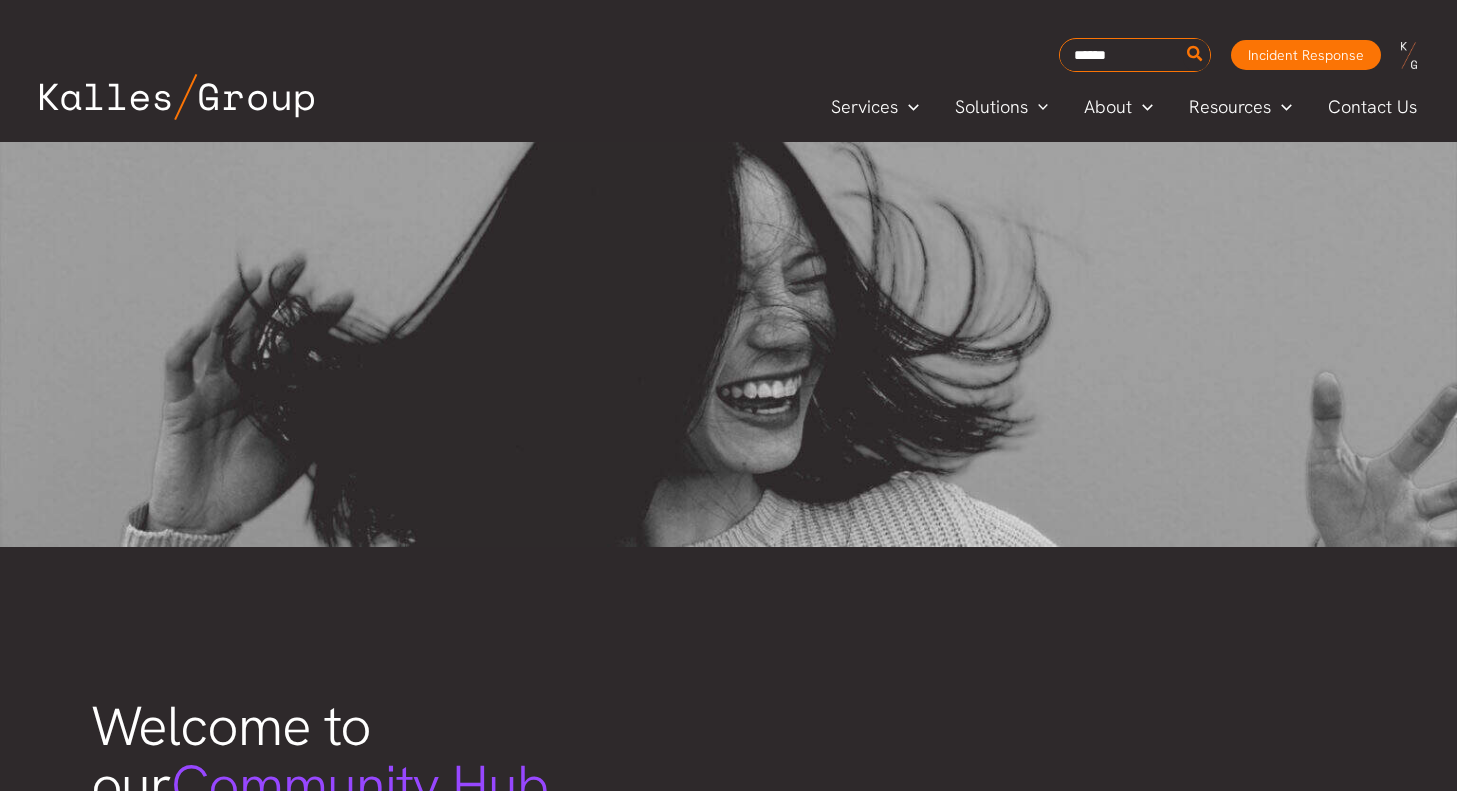 scroll, scrollTop: 0, scrollLeft: 0, axis: both 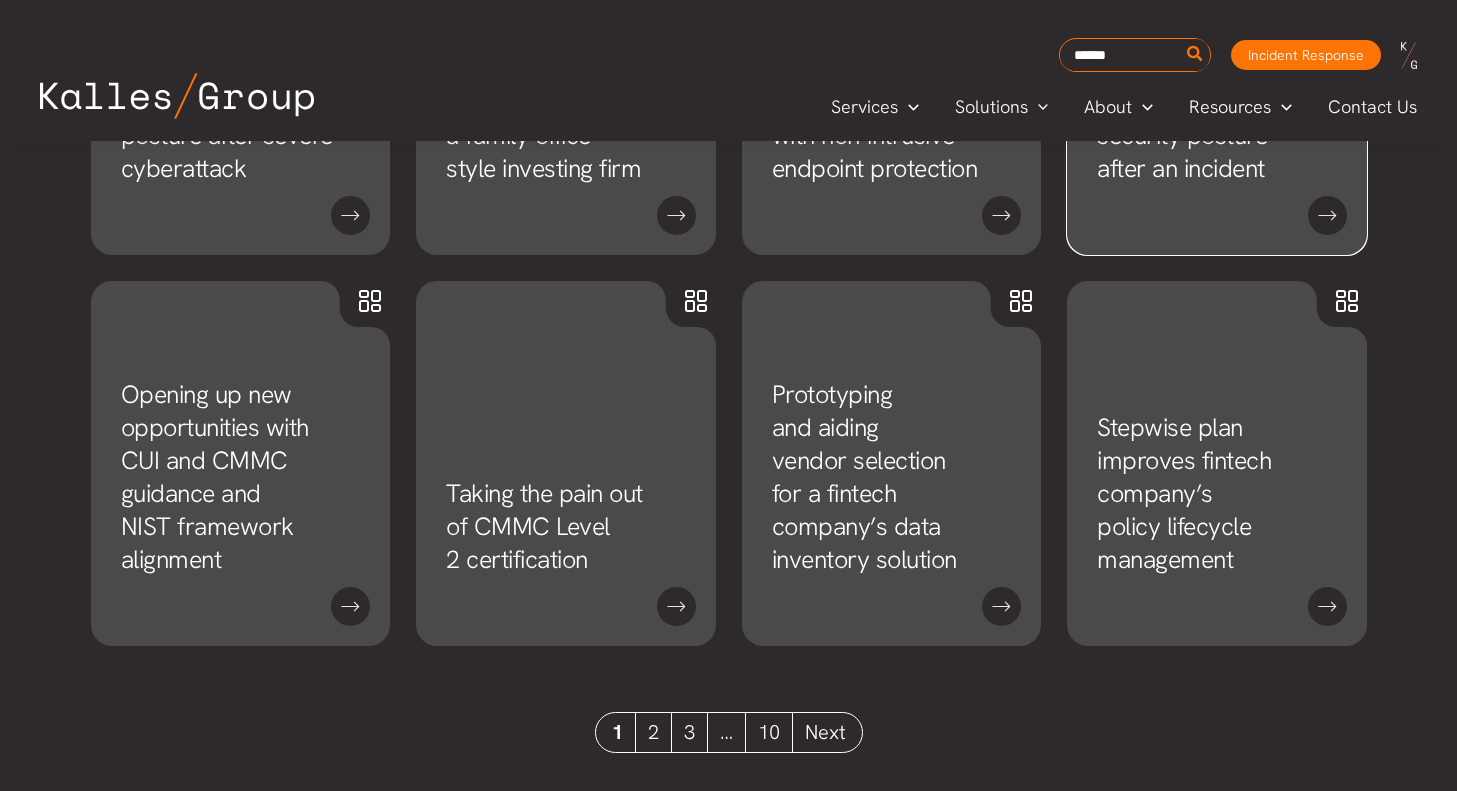 click on "Strengthening identity management and M365 security posture after an incident" at bounding box center [1206, 102] 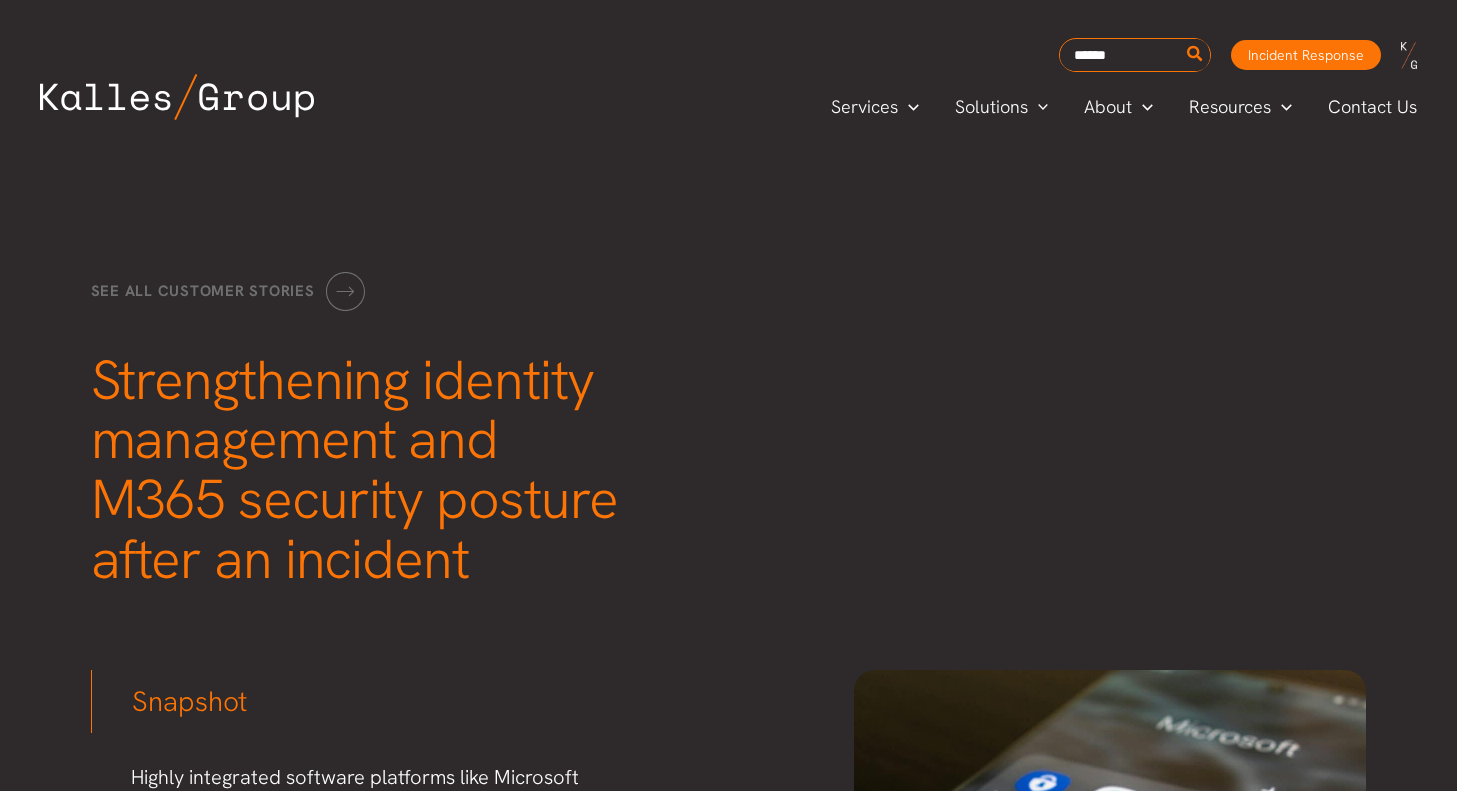 scroll, scrollTop: 0, scrollLeft: 0, axis: both 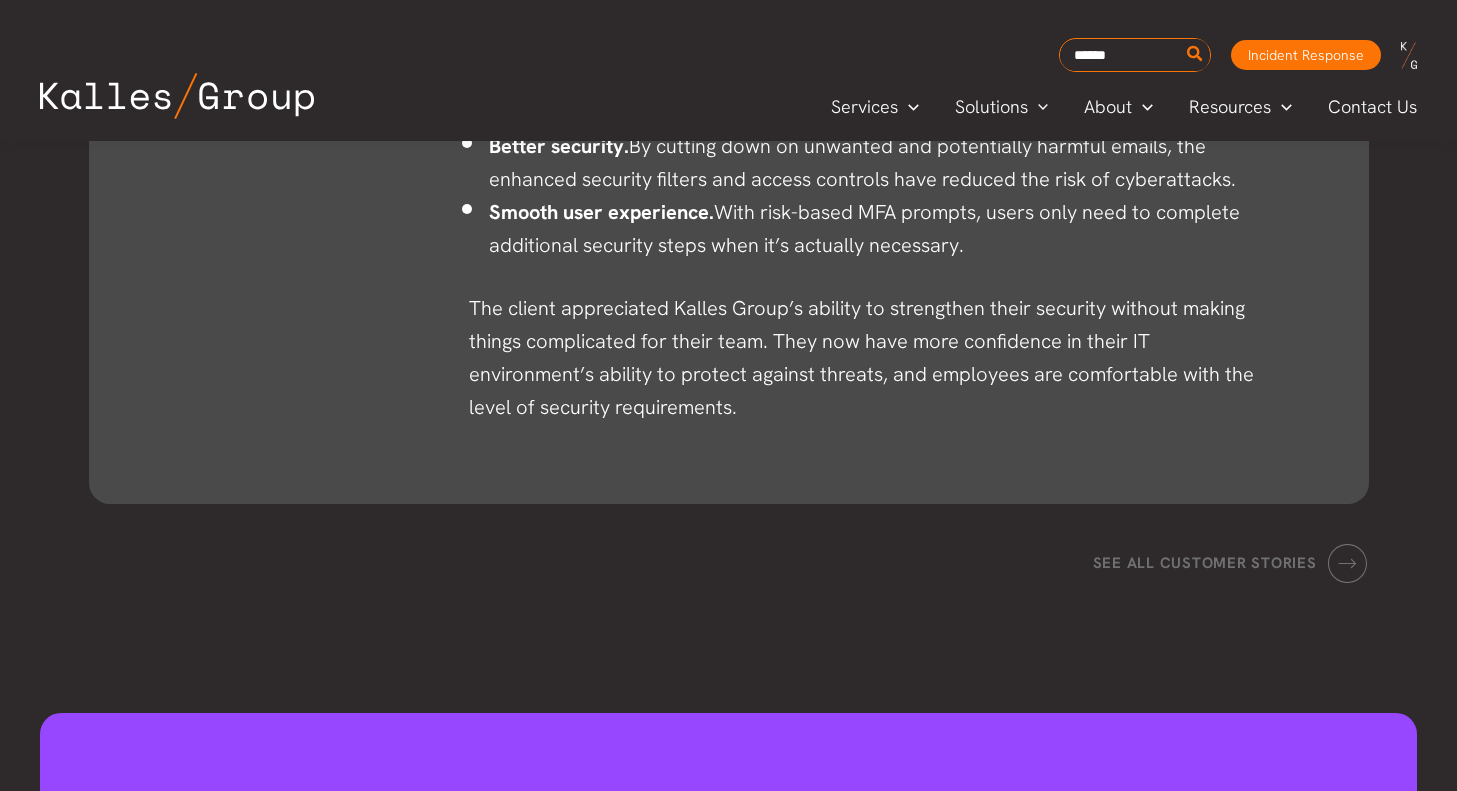 click at bounding box center [177, 96] 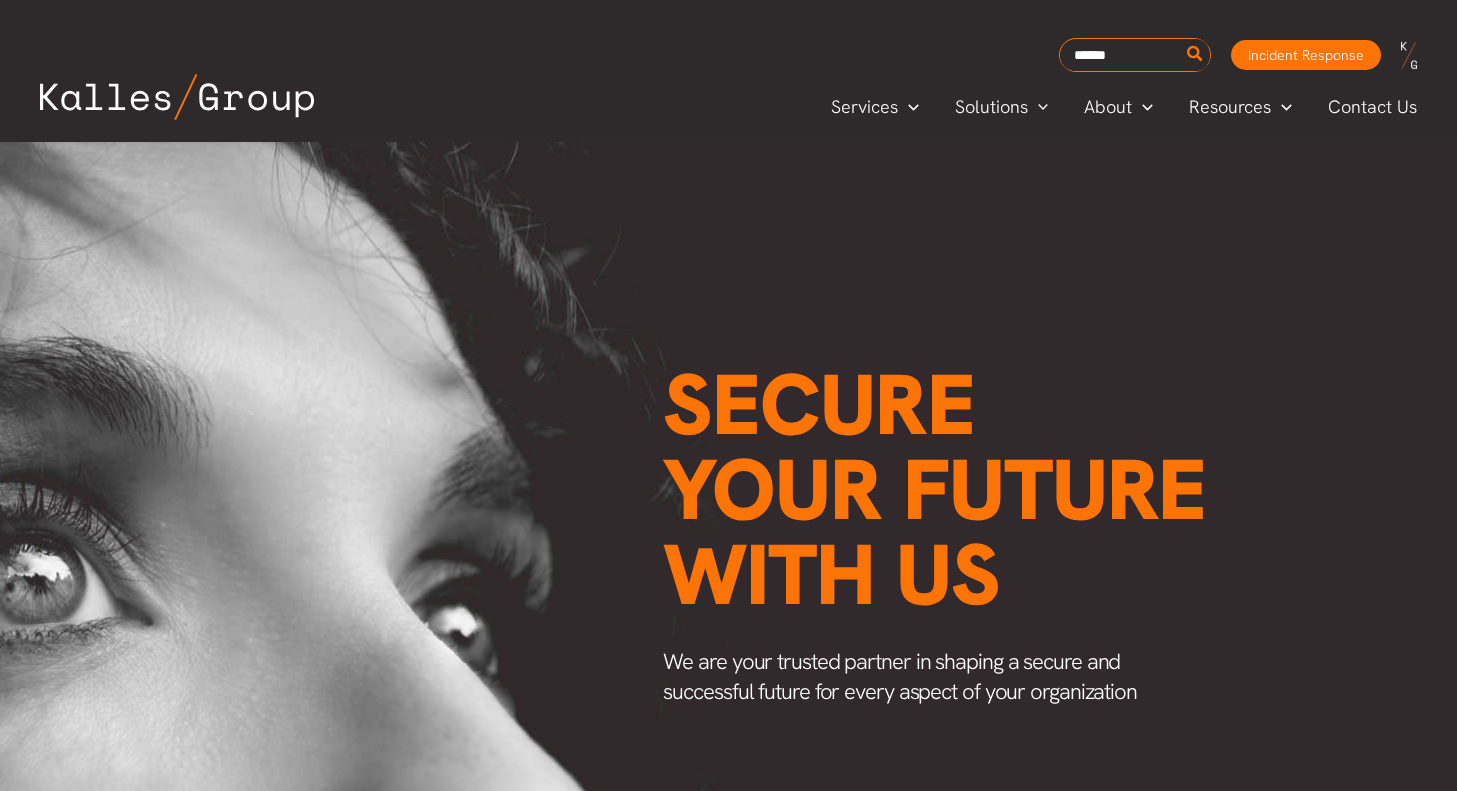 scroll, scrollTop: 0, scrollLeft: 0, axis: both 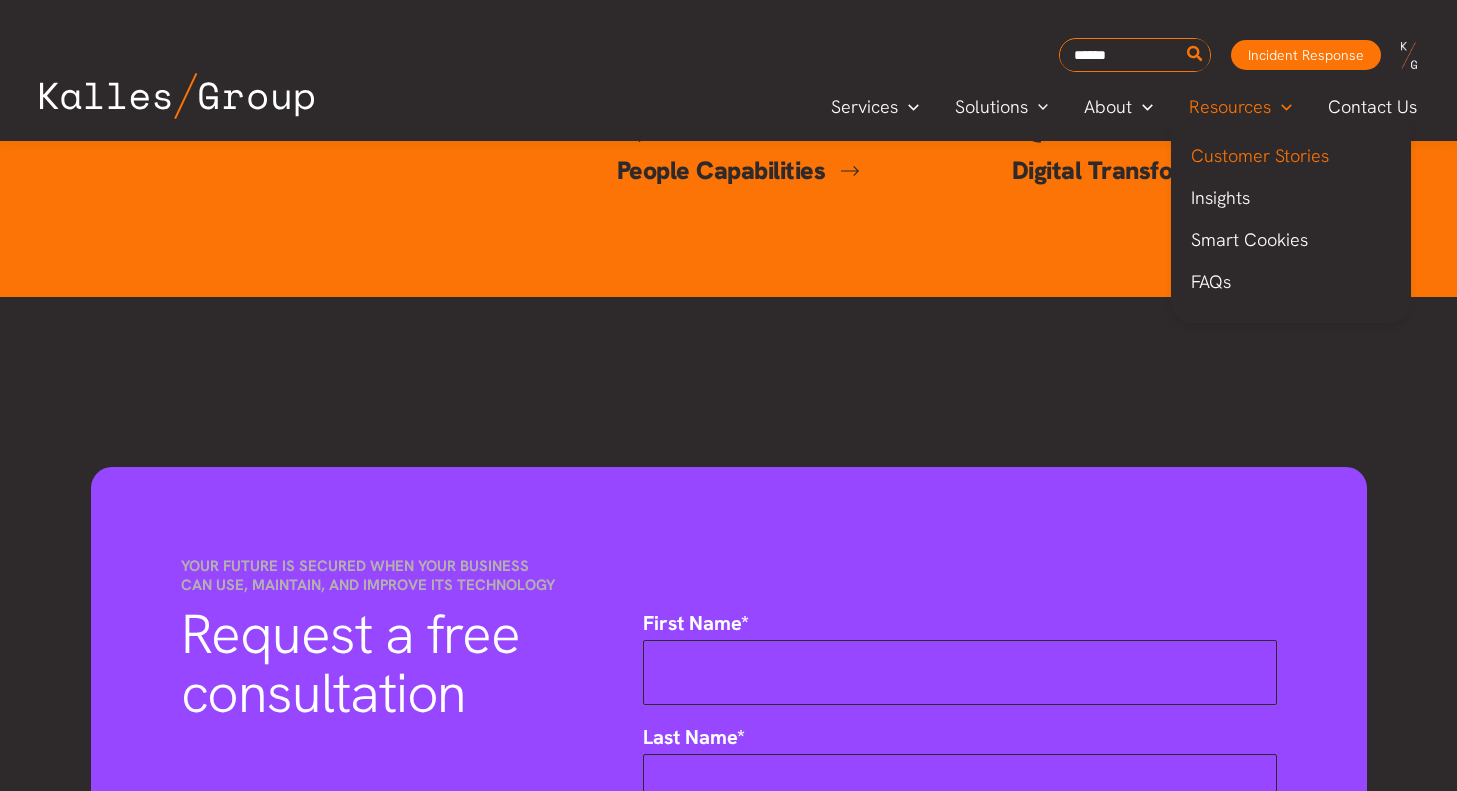 click on "Customer Stories" at bounding box center (1260, 155) 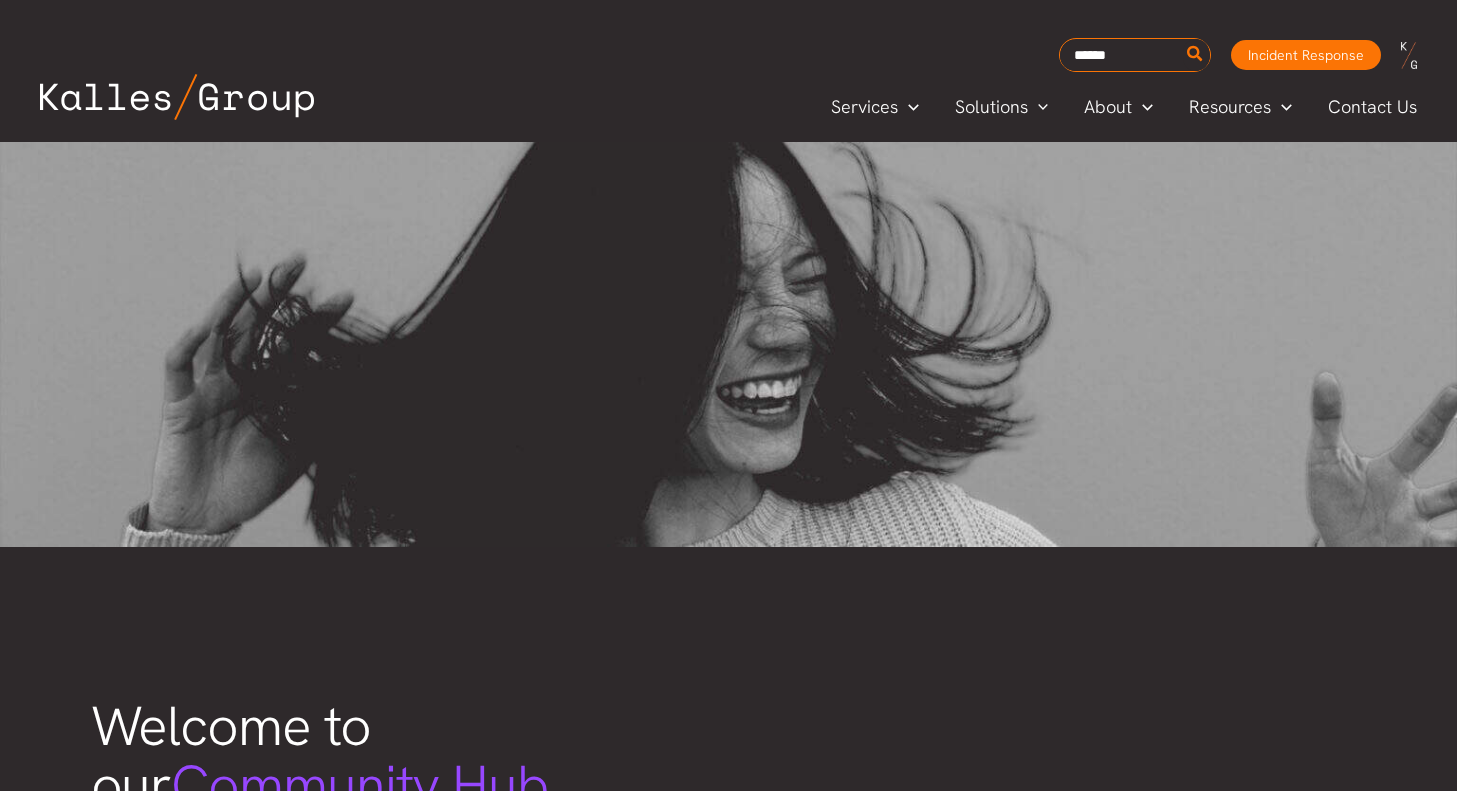 scroll, scrollTop: 0, scrollLeft: 0, axis: both 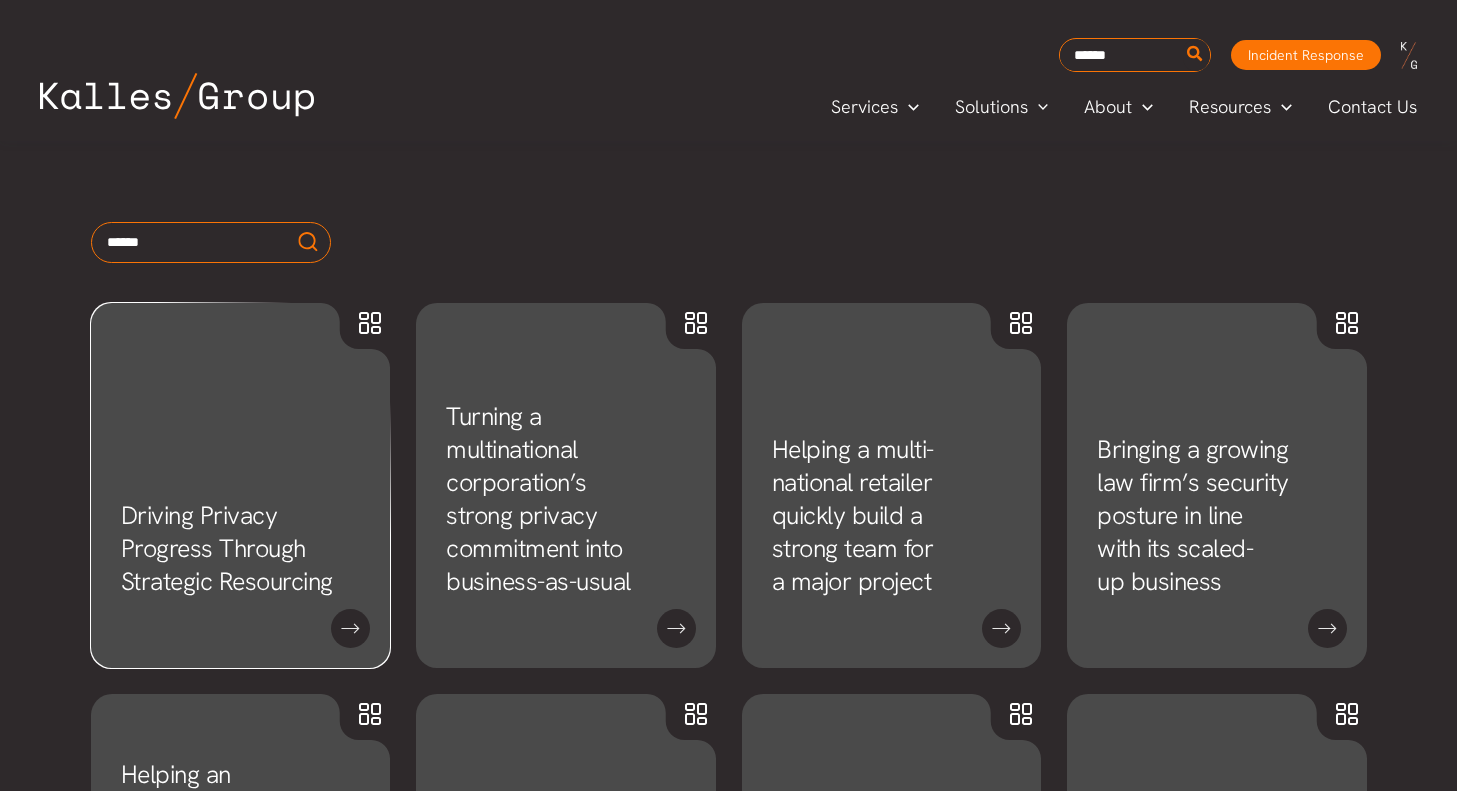 click on "Driving Privacy Progress Through Strategic Resourcing" at bounding box center [227, 548] 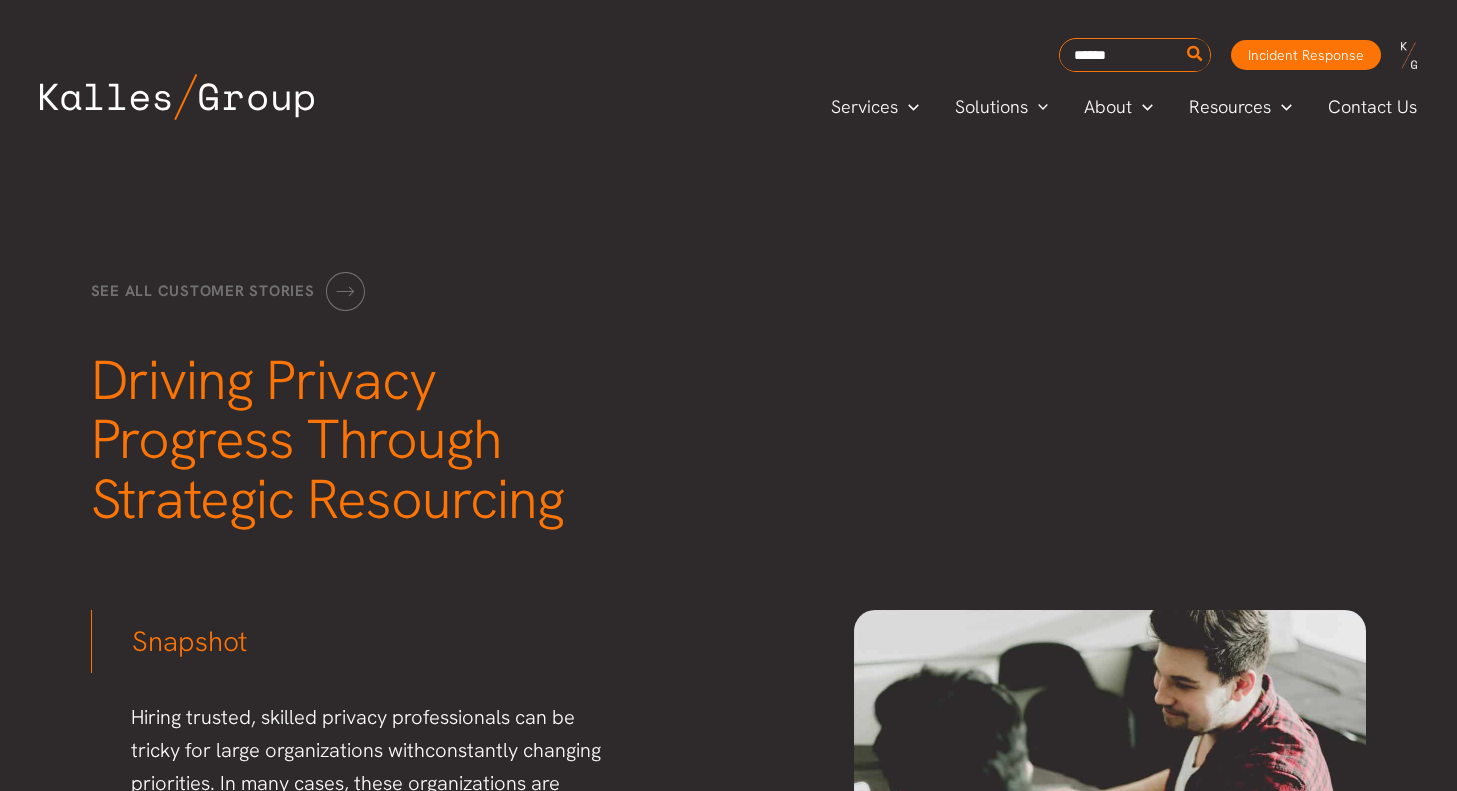 scroll, scrollTop: 0, scrollLeft: 0, axis: both 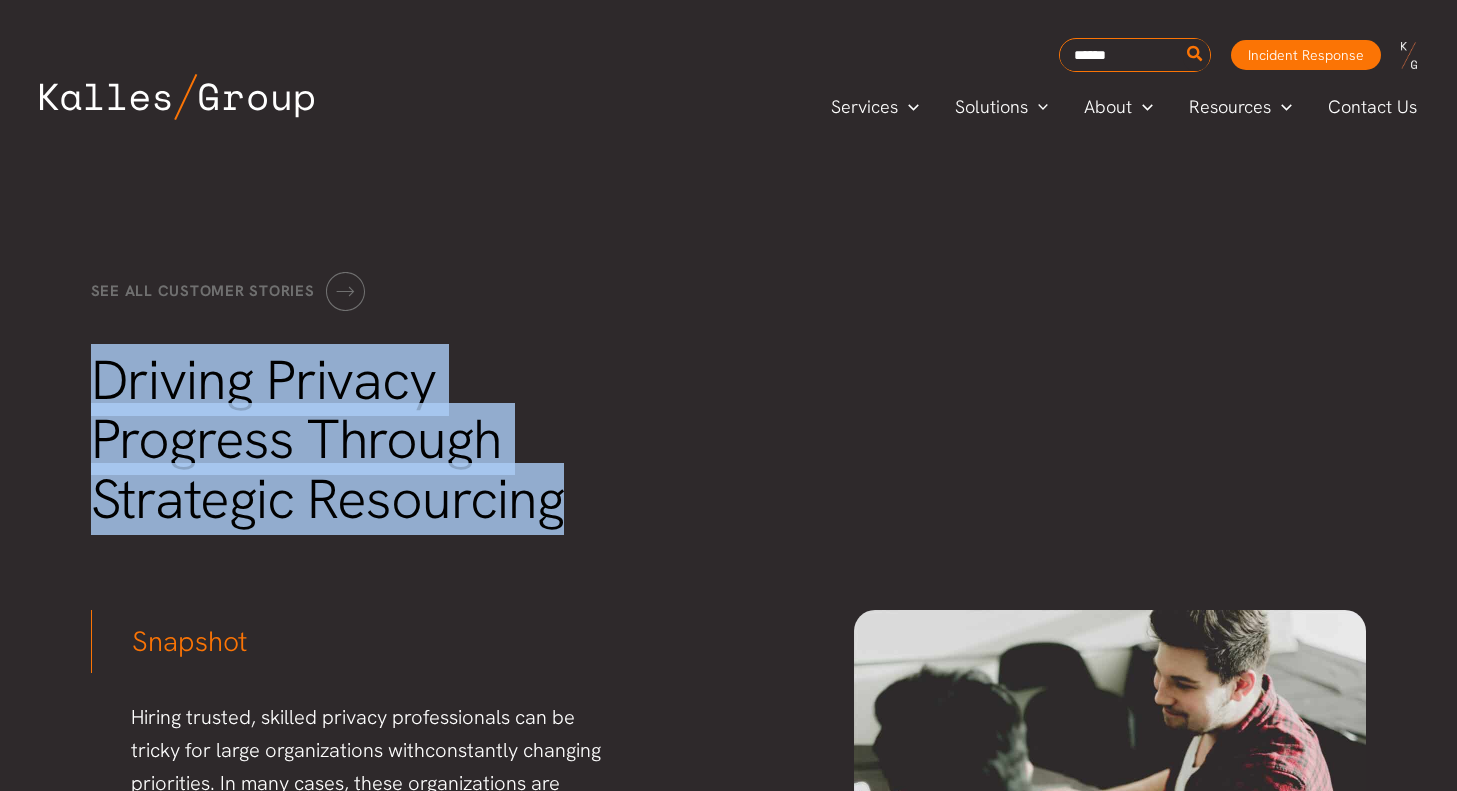 drag, startPoint x: 558, startPoint y: 503, endPoint x: 96, endPoint y: 382, distance: 477.58246 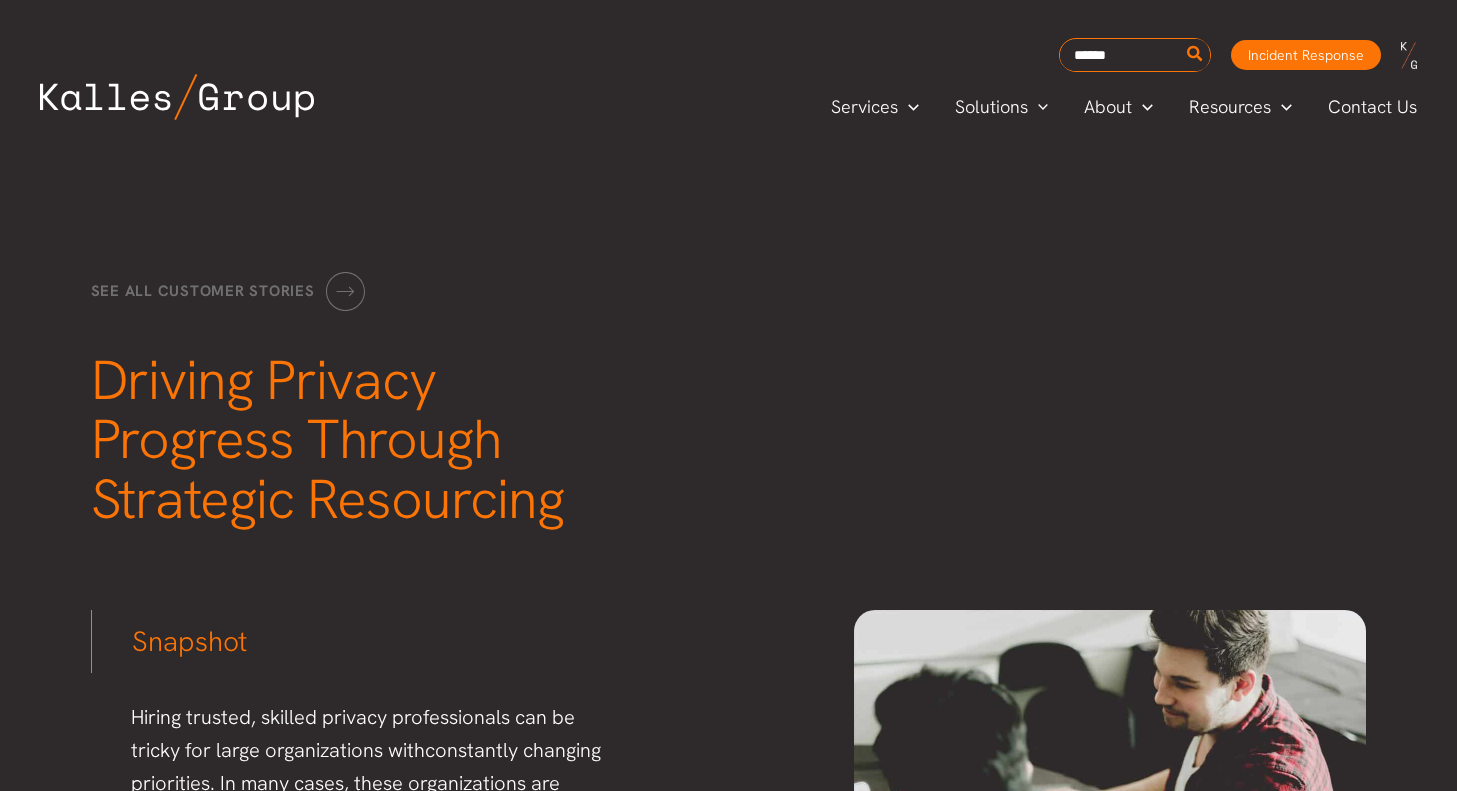 scroll, scrollTop: 0, scrollLeft: 0, axis: both 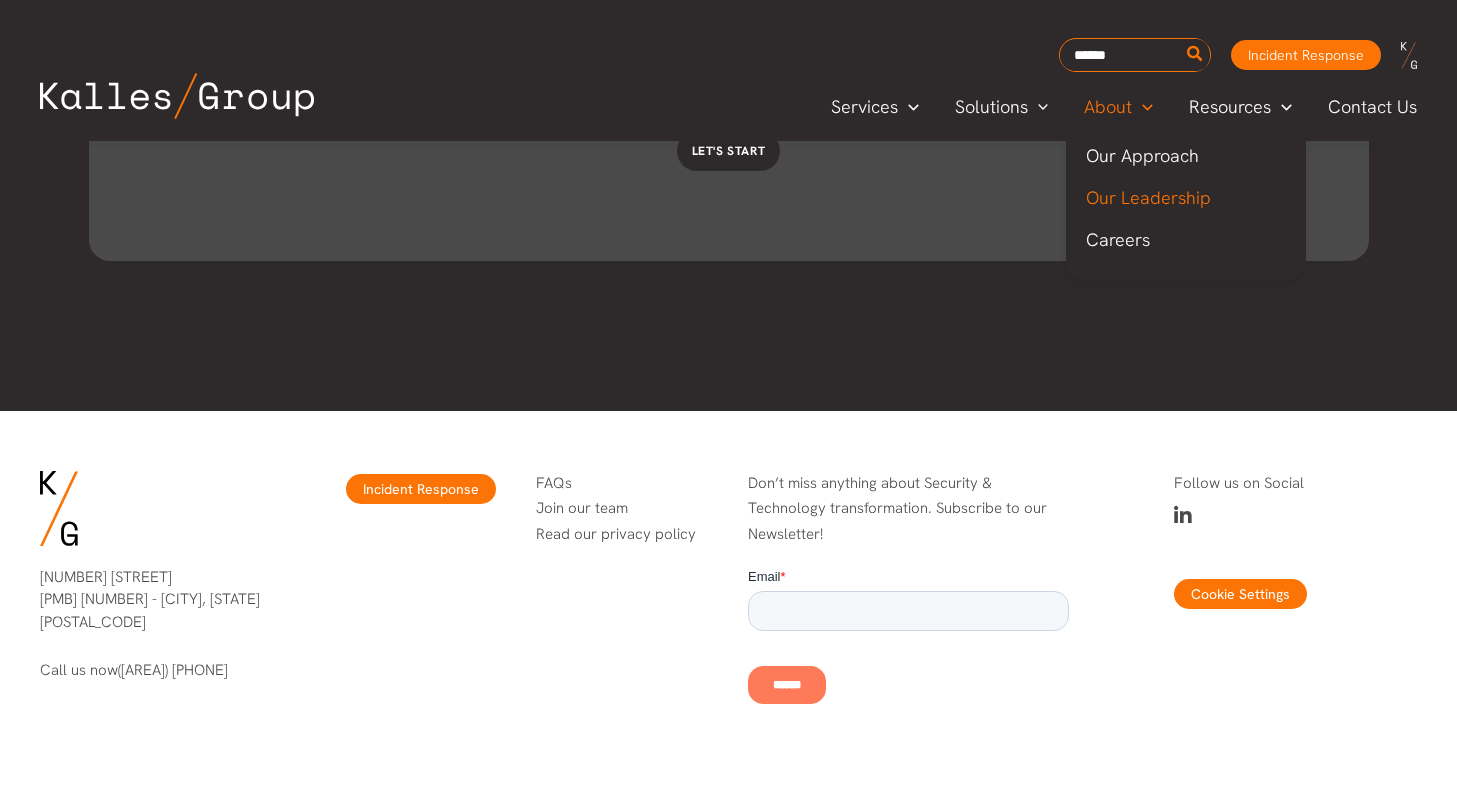 click on "Our Leadership" at bounding box center [1148, 197] 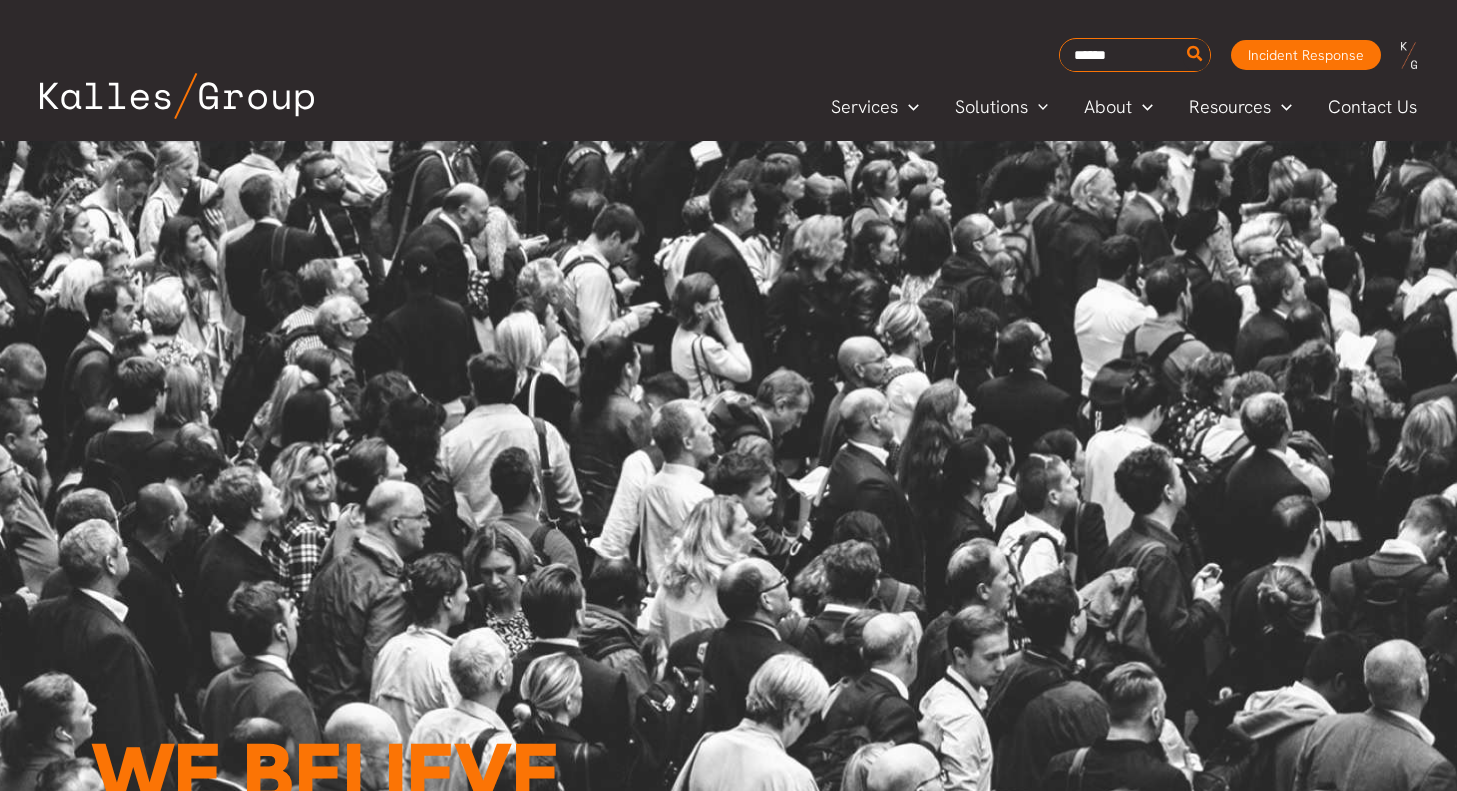 scroll, scrollTop: 3779, scrollLeft: 0, axis: vertical 